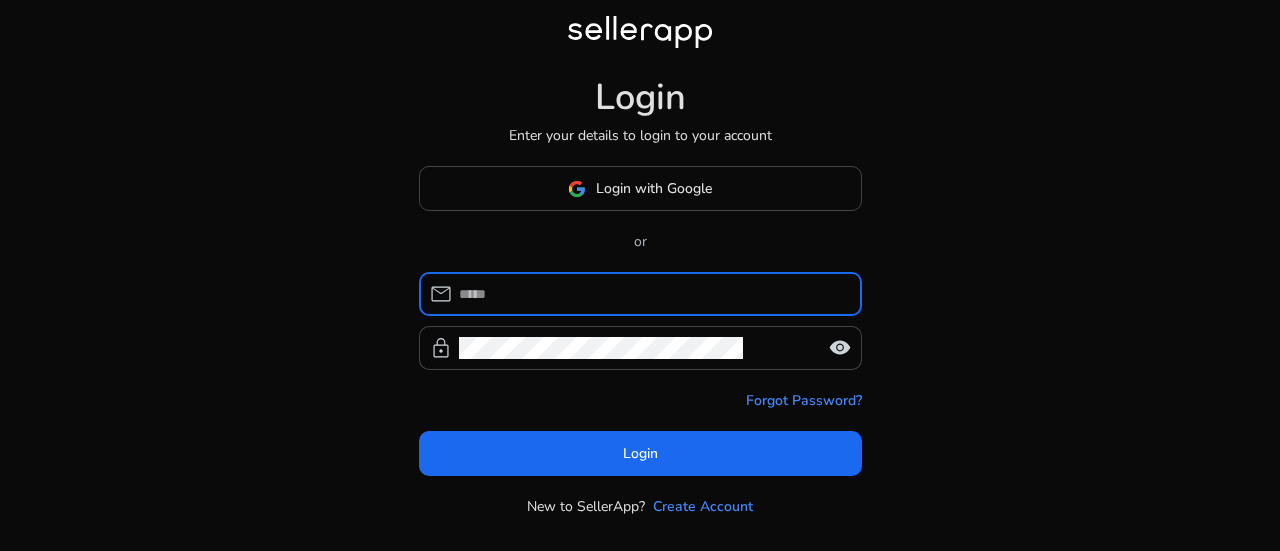 scroll, scrollTop: 0, scrollLeft: 0, axis: both 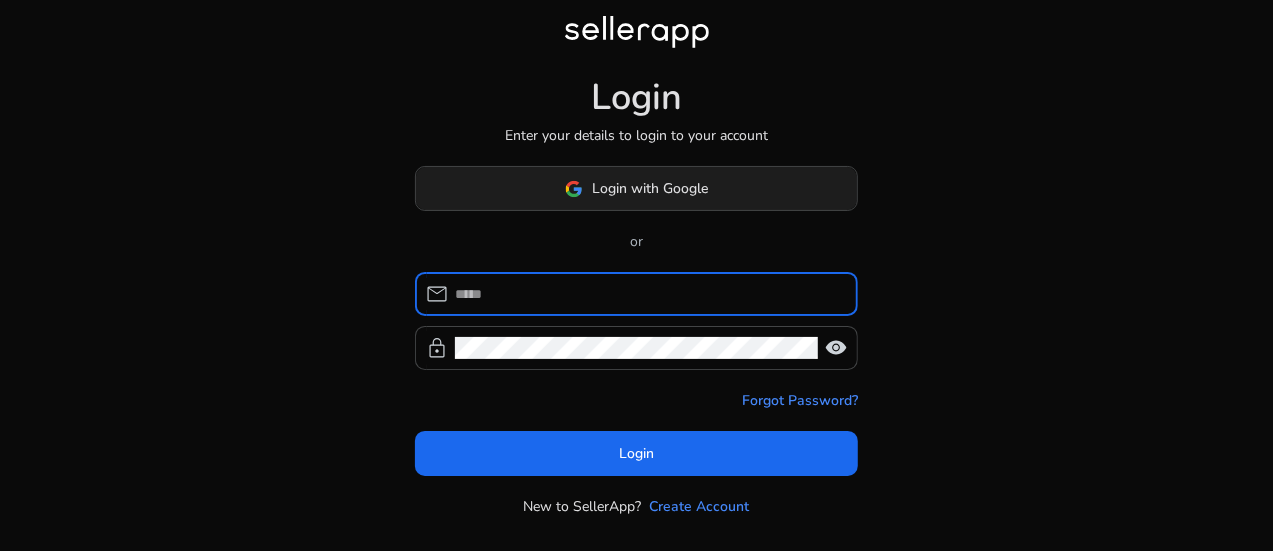 click on "Login with Google" 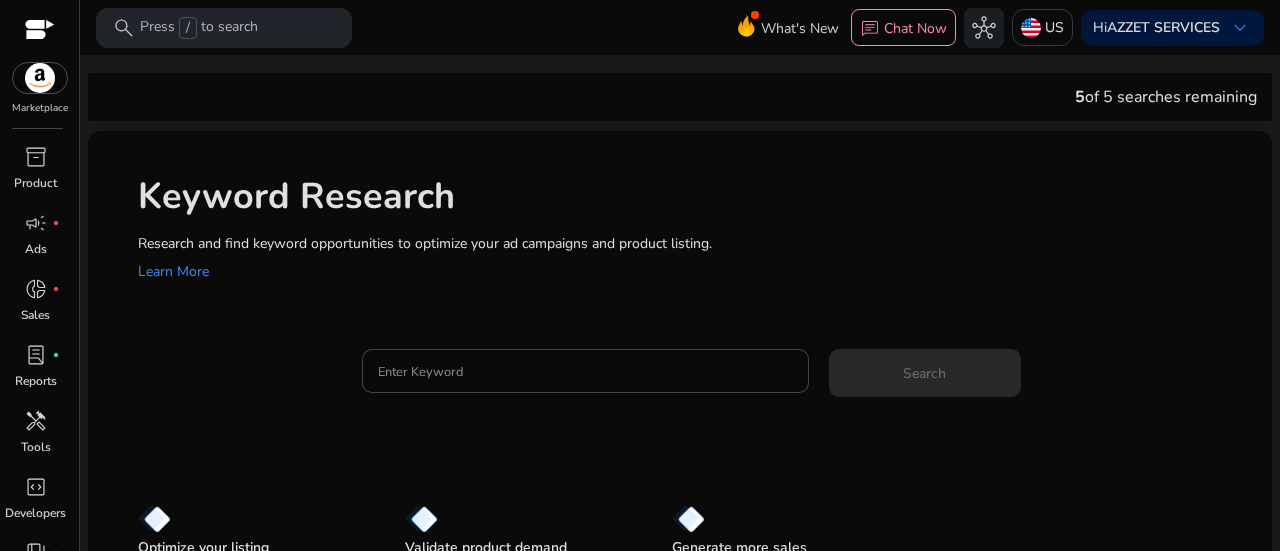 scroll, scrollTop: 83, scrollLeft: 0, axis: vertical 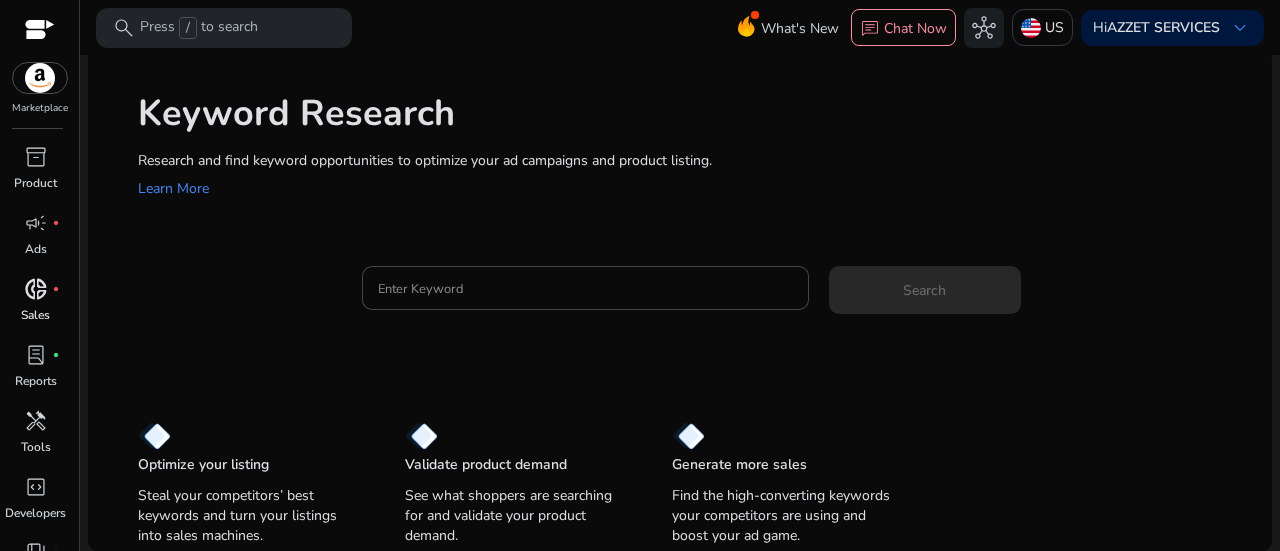 click on "Sales" at bounding box center [35, 315] 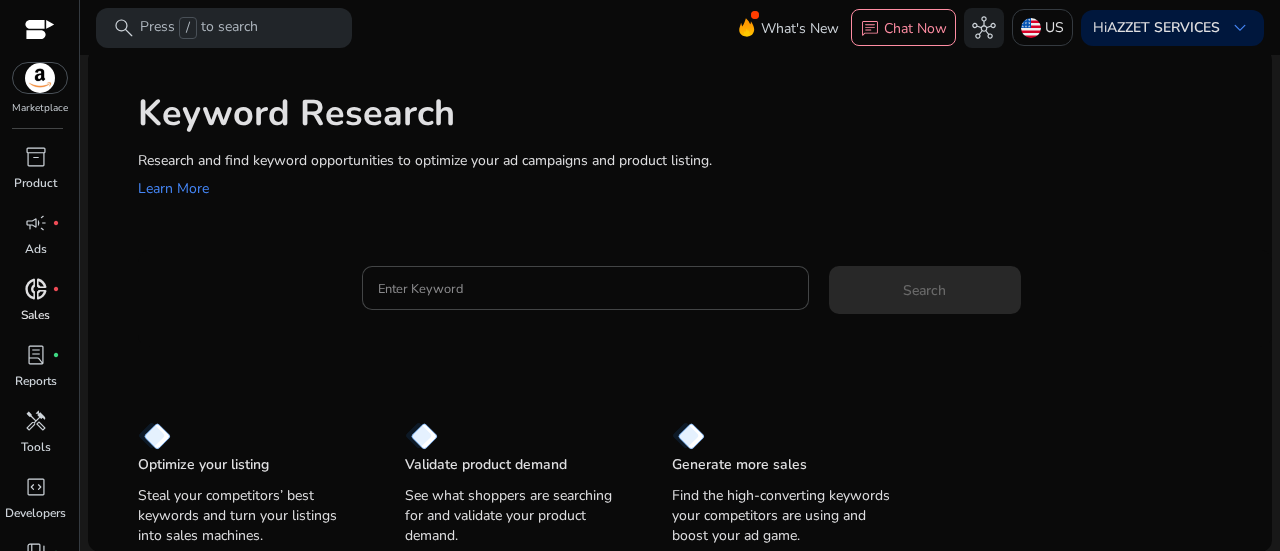 scroll, scrollTop: 0, scrollLeft: 0, axis: both 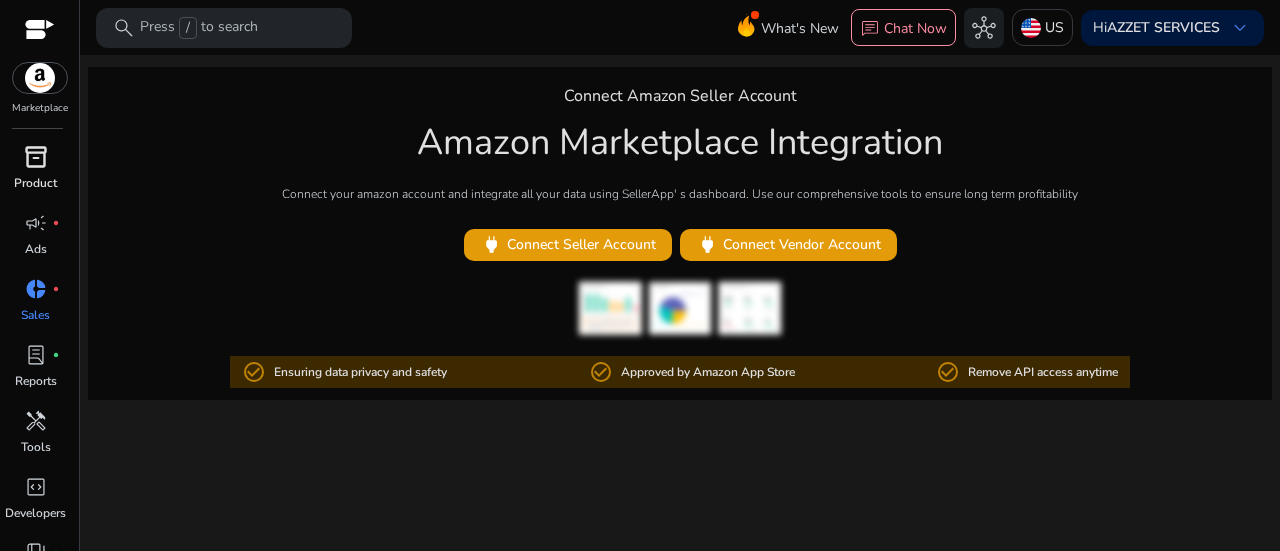 click on "inventory_2" at bounding box center (36, 157) 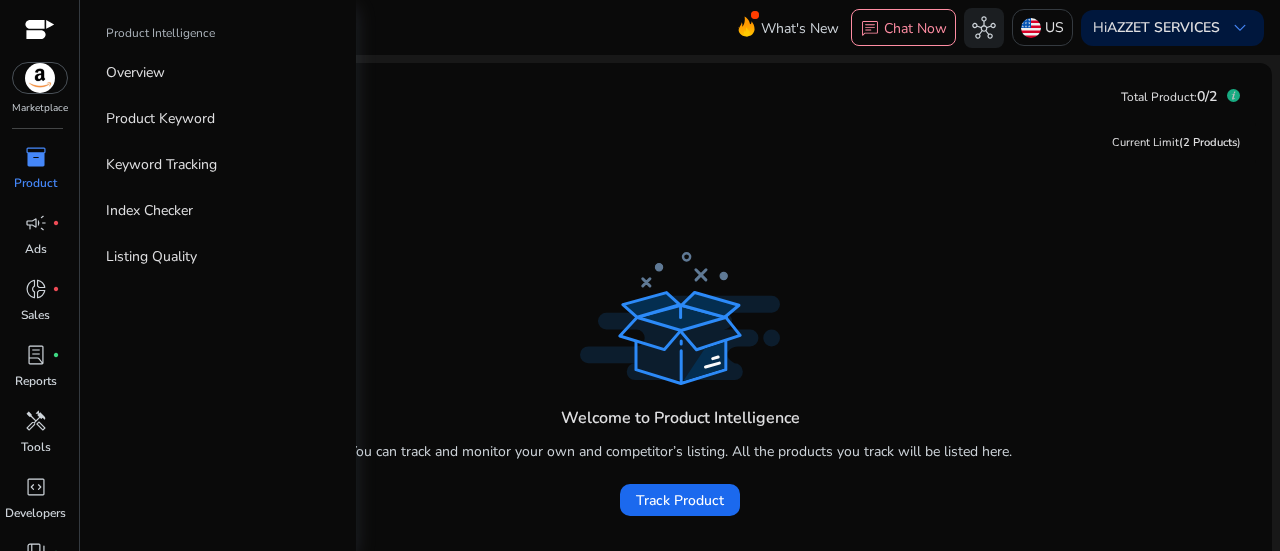 click at bounding box center (40, 78) 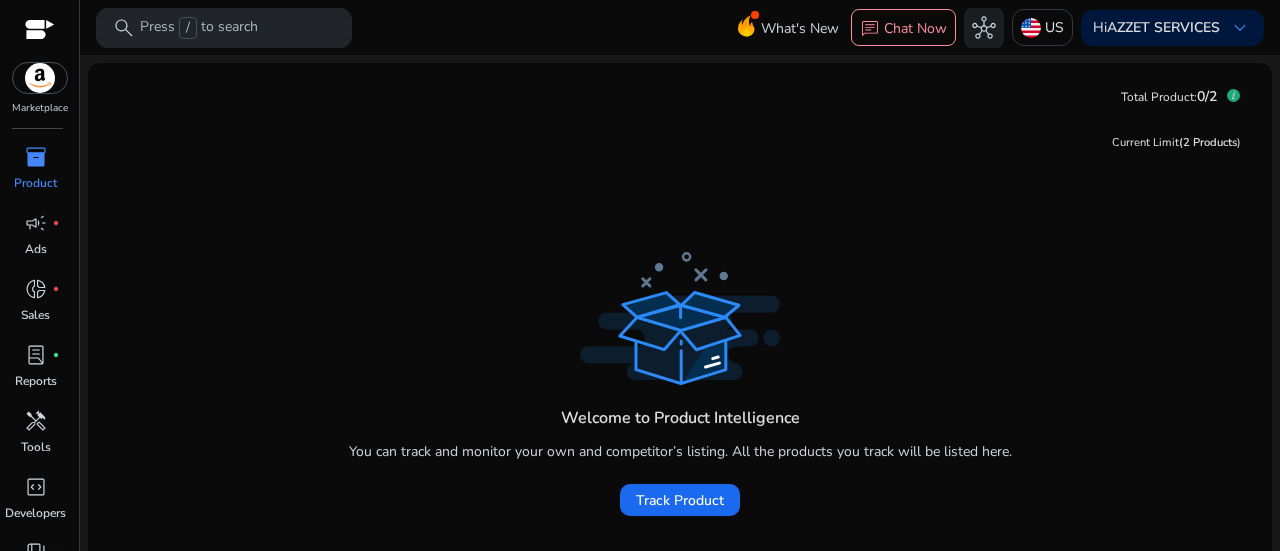 click on "Current Limit  (2 Products )" 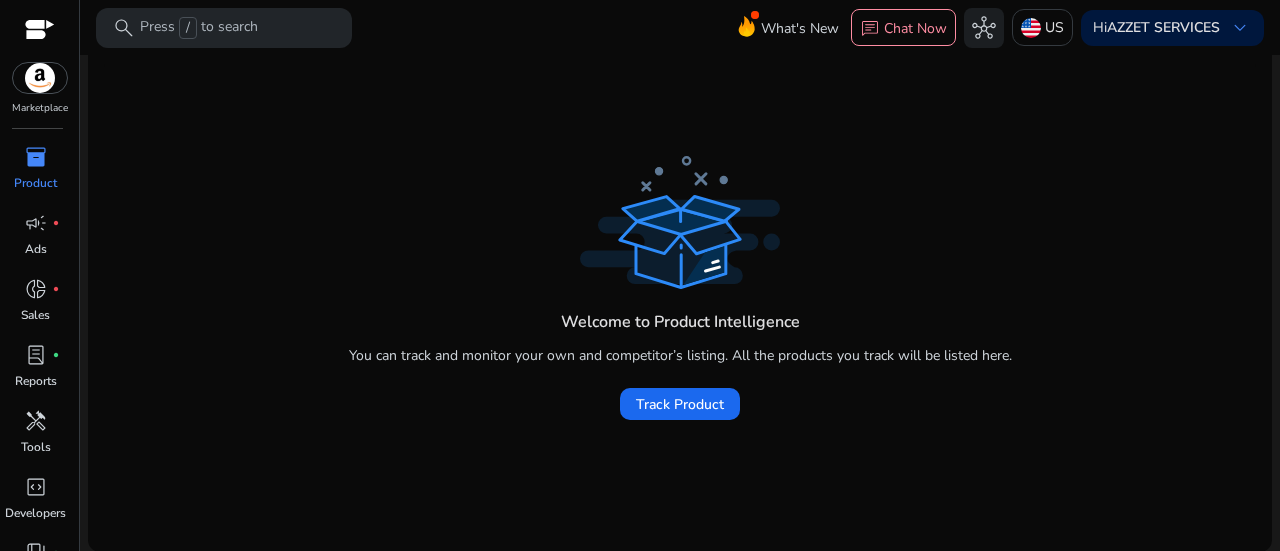 scroll, scrollTop: 0, scrollLeft: 0, axis: both 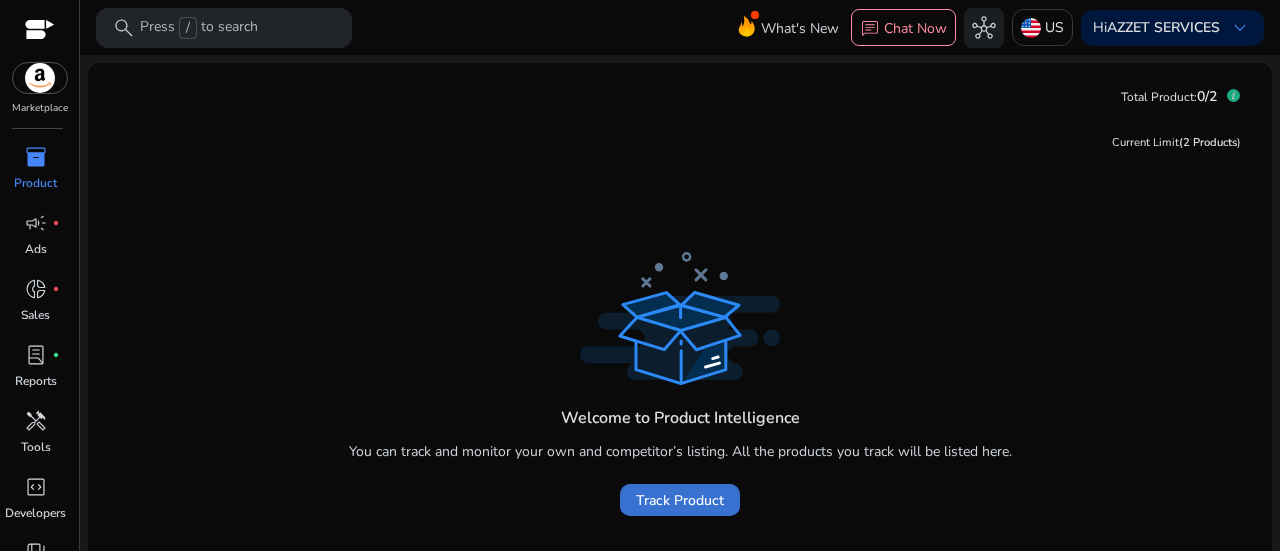 click on "Track Product" 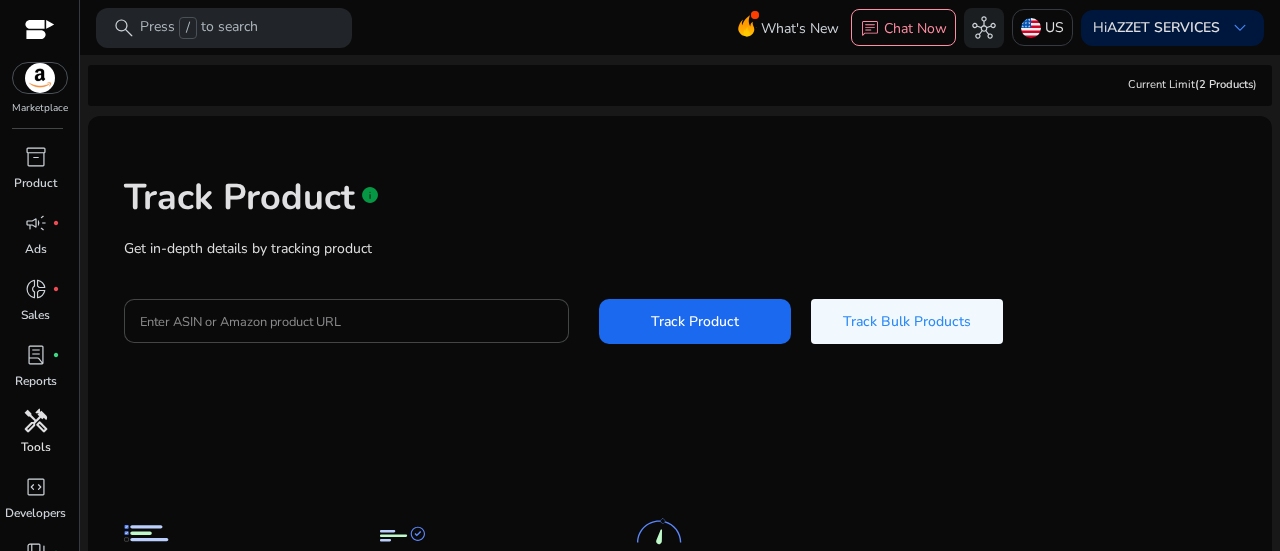 click on "handyman" at bounding box center (36, 421) 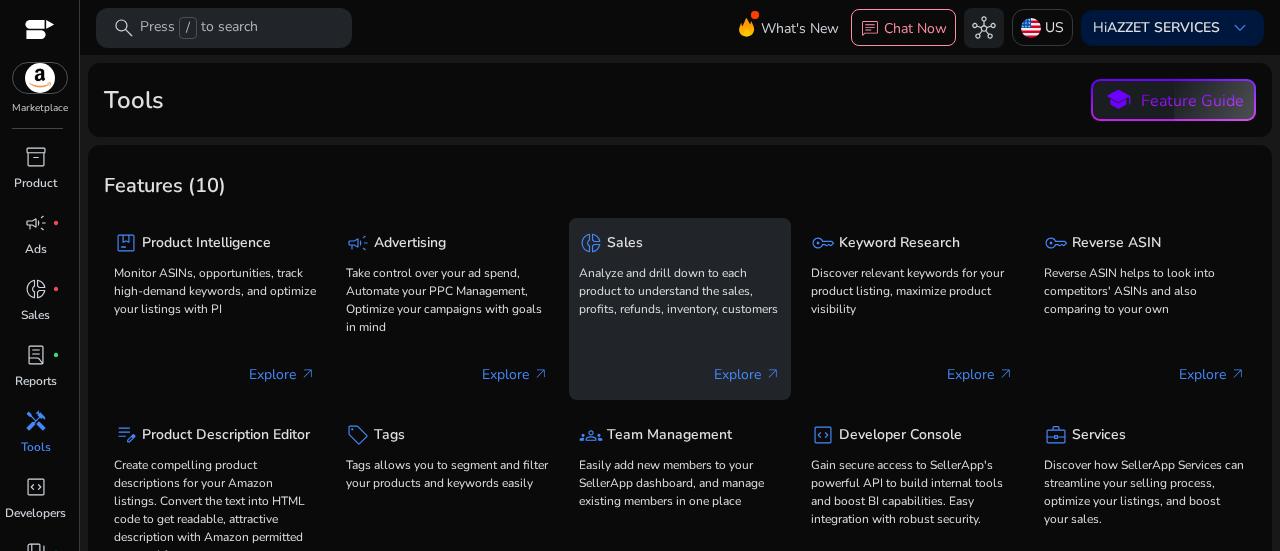 click on "Analyze and drill down to each product to understand the sales, profits, refunds, inventory, customers" 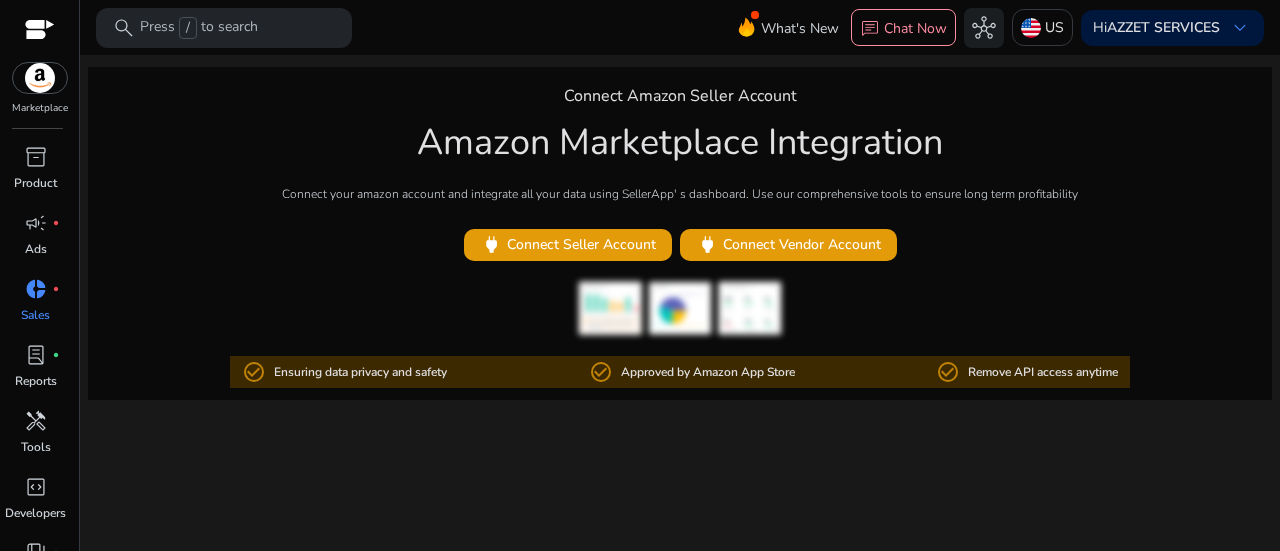 click at bounding box center (40, 31) 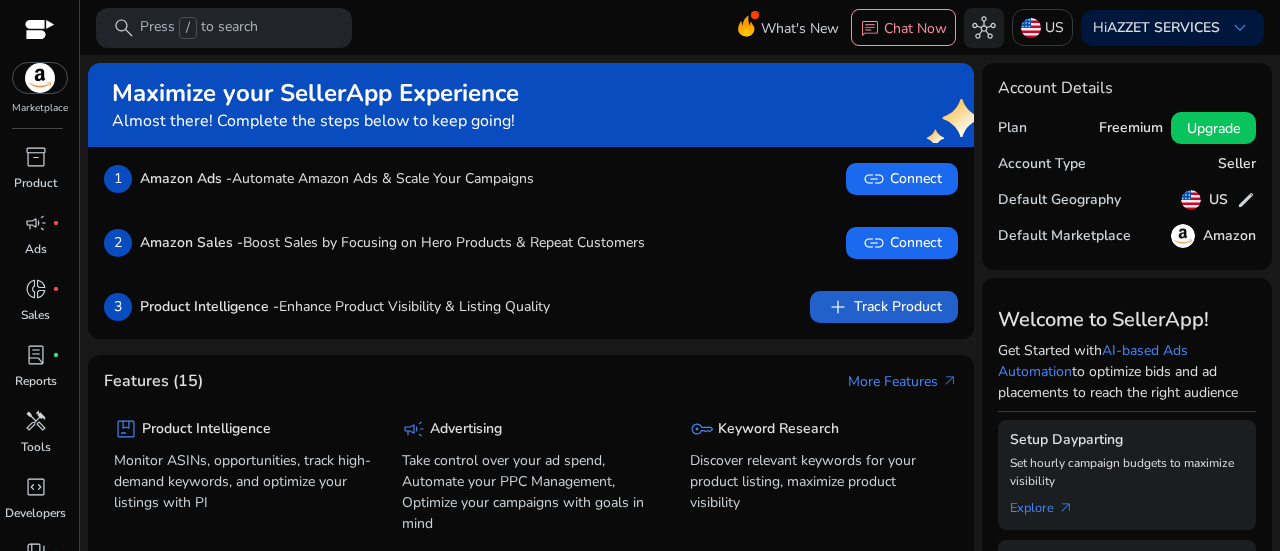 click on "add   Track Product" 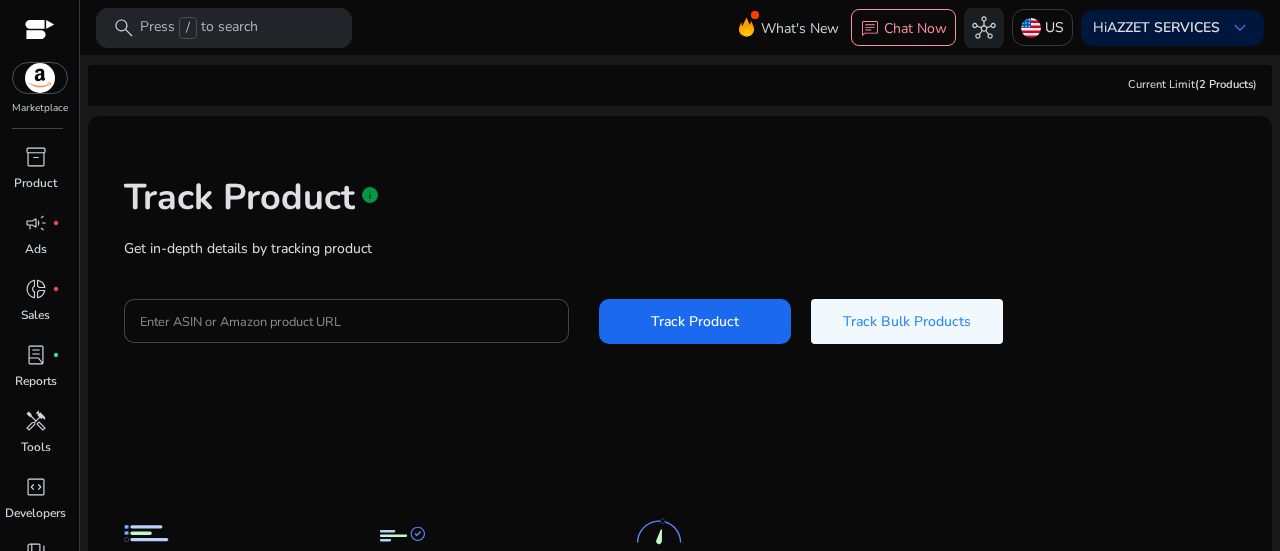 scroll, scrollTop: 0, scrollLeft: 0, axis: both 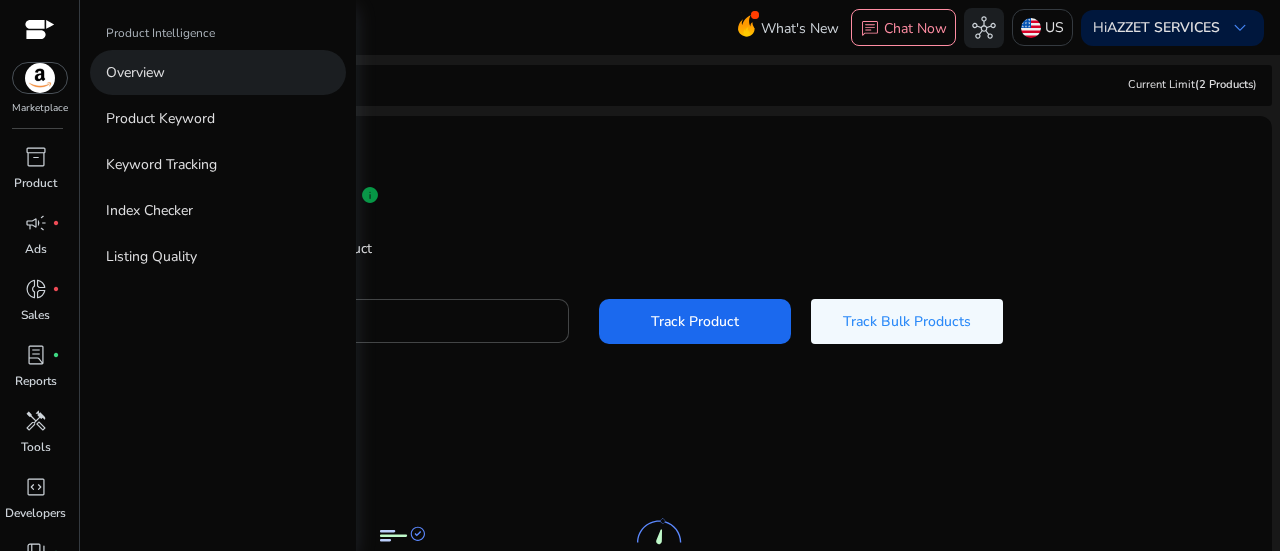 click on "Overview" at bounding box center (218, 72) 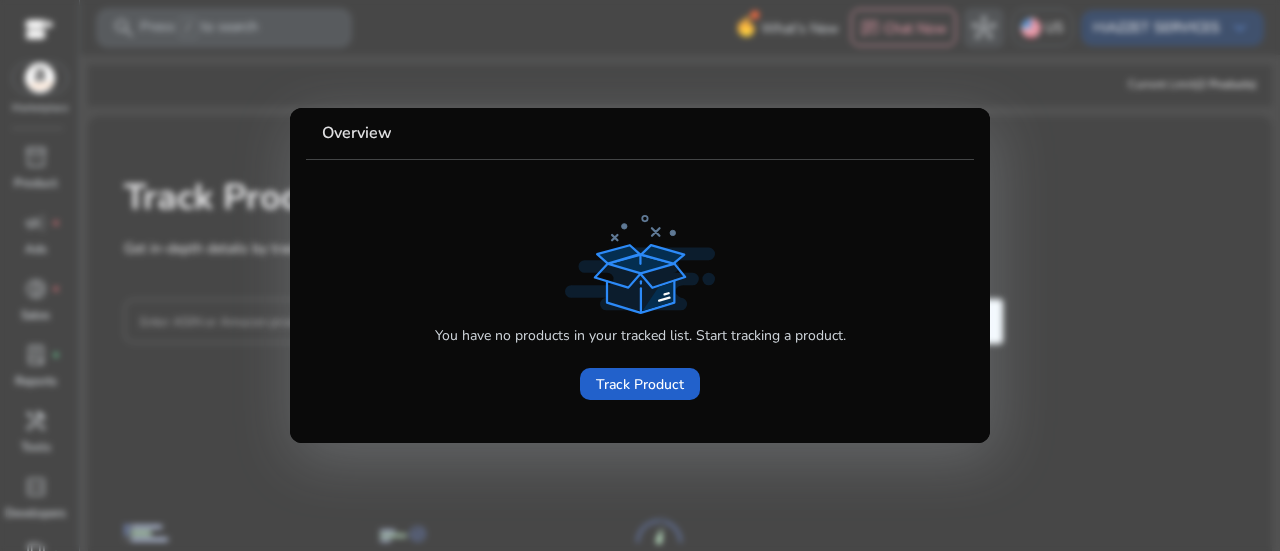 click on "Track Product" 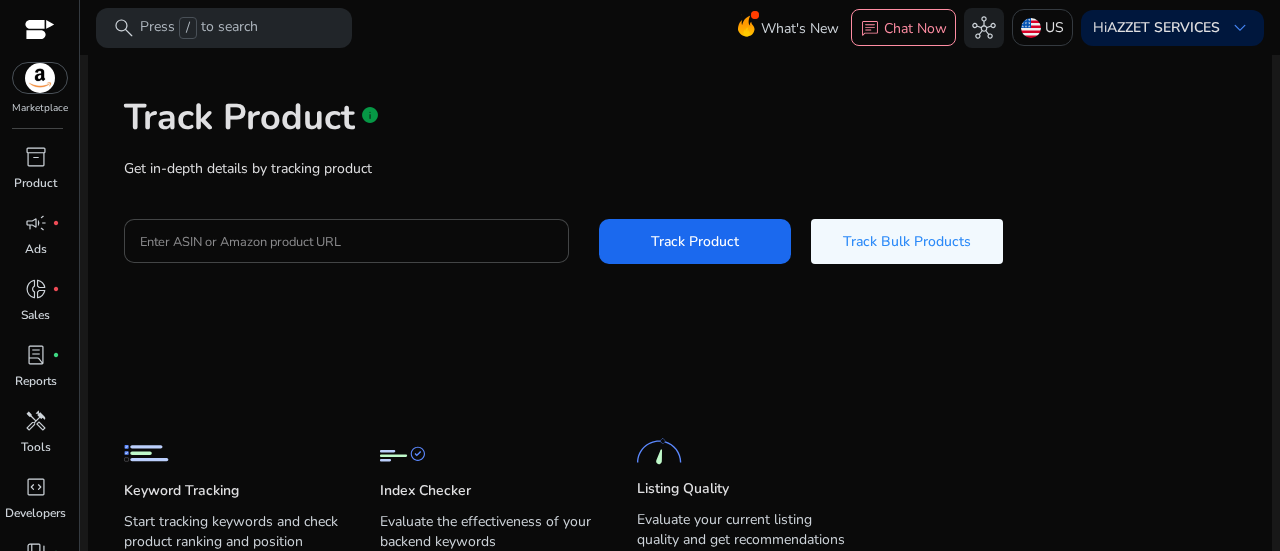 scroll, scrollTop: 170, scrollLeft: 0, axis: vertical 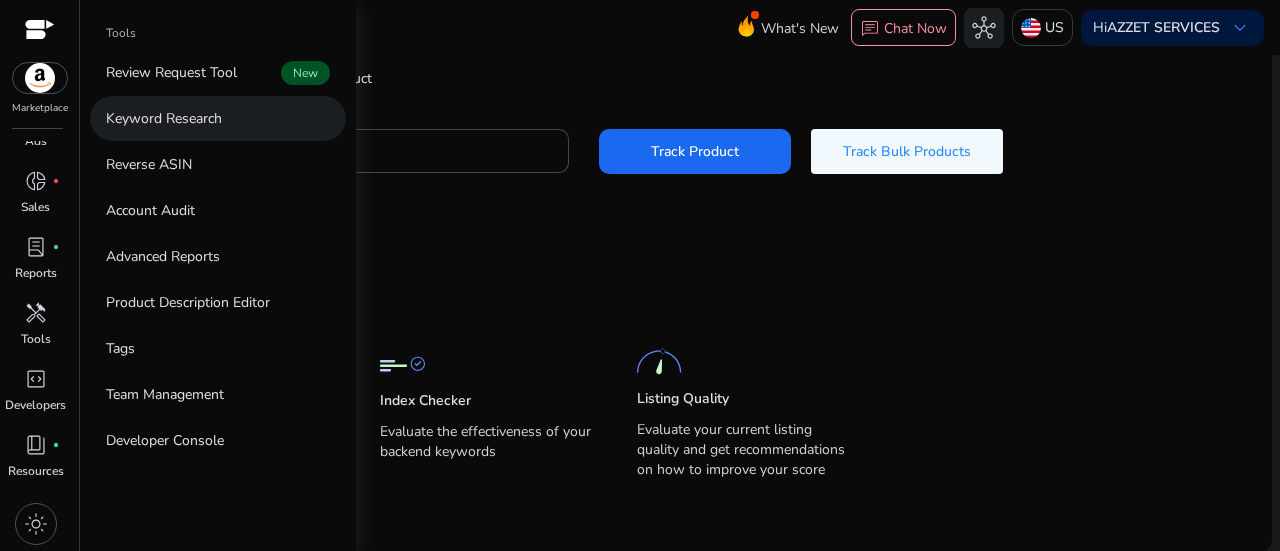 click on "Keyword Research" at bounding box center [164, 118] 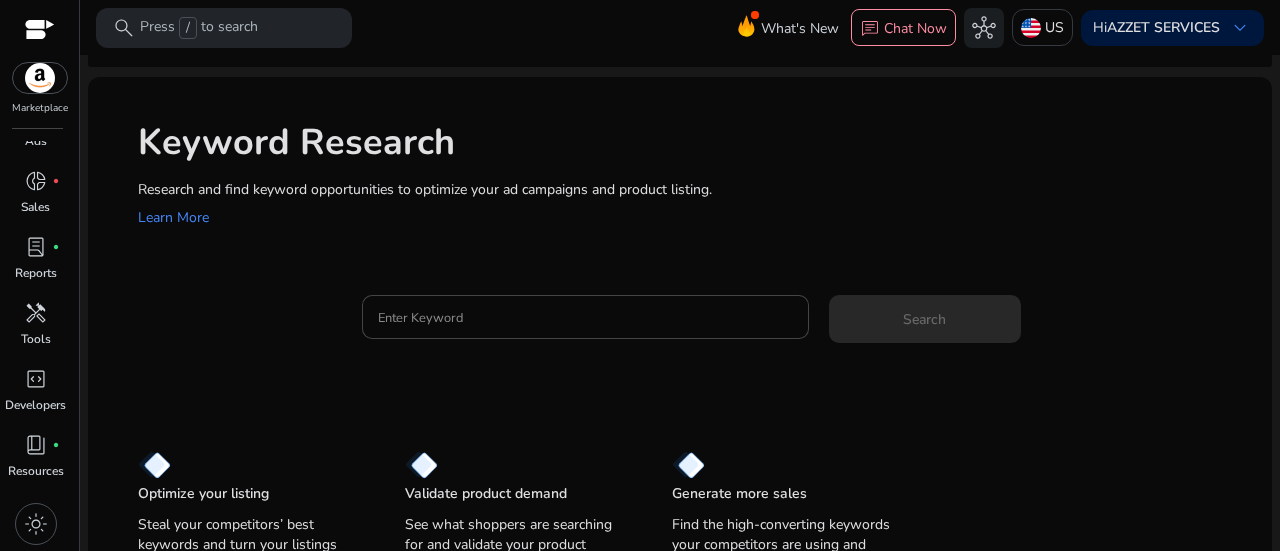 scroll, scrollTop: 83, scrollLeft: 0, axis: vertical 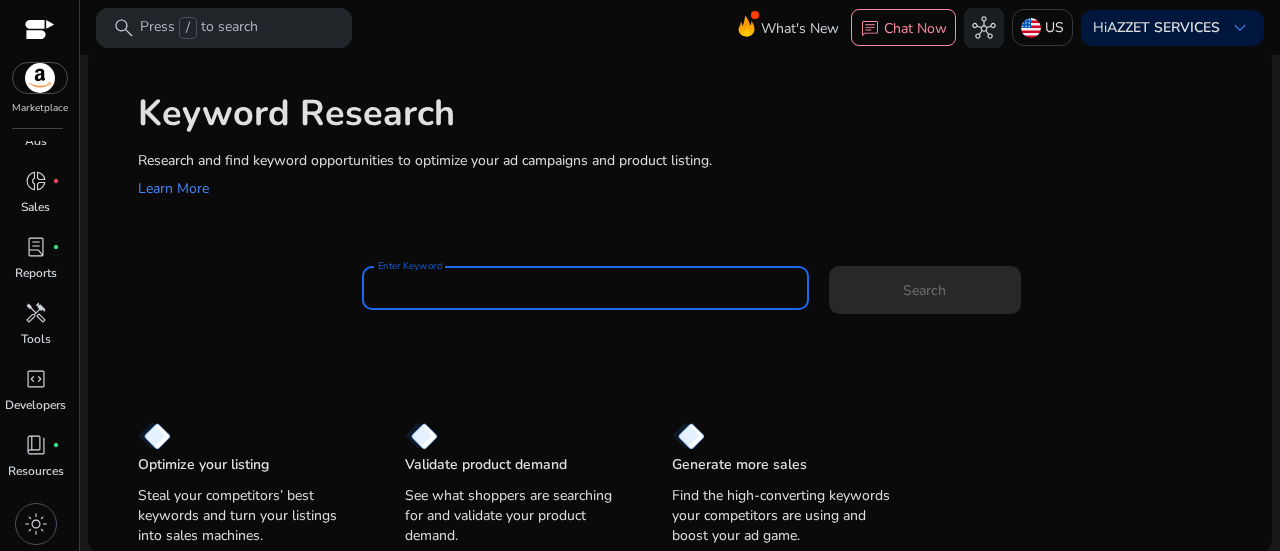 click on "Enter Keyword" at bounding box center [585, 288] 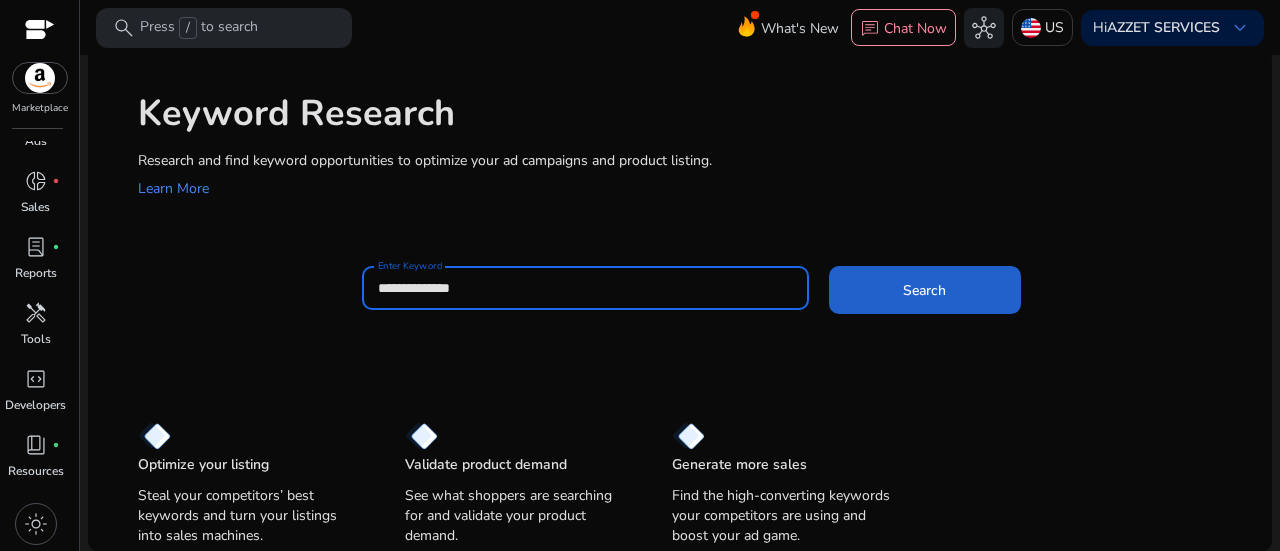 type on "**********" 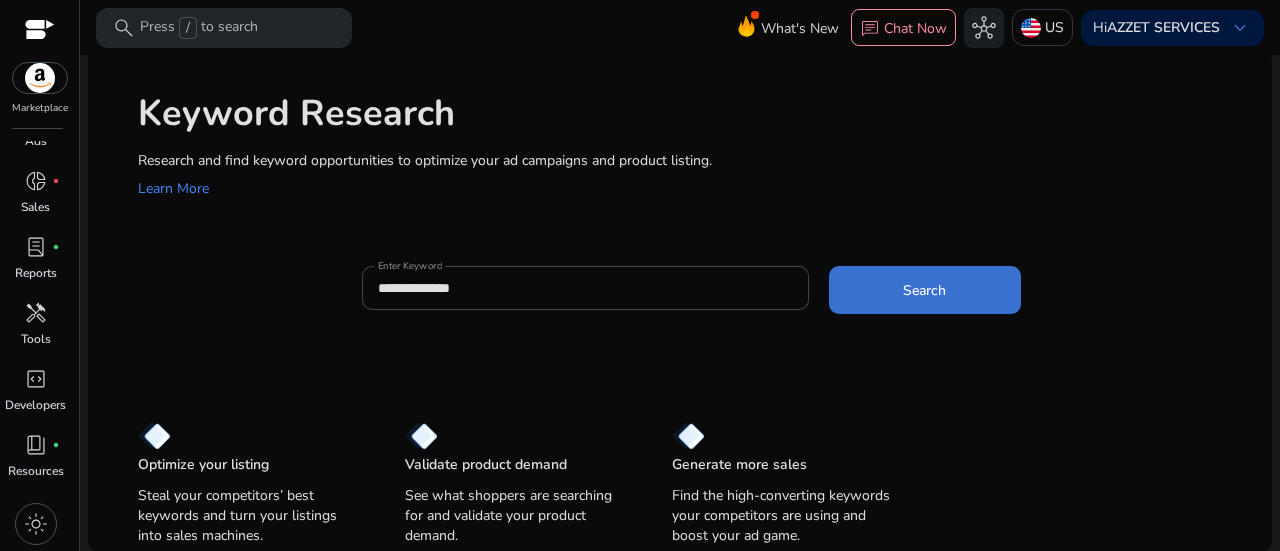 click on "Search" 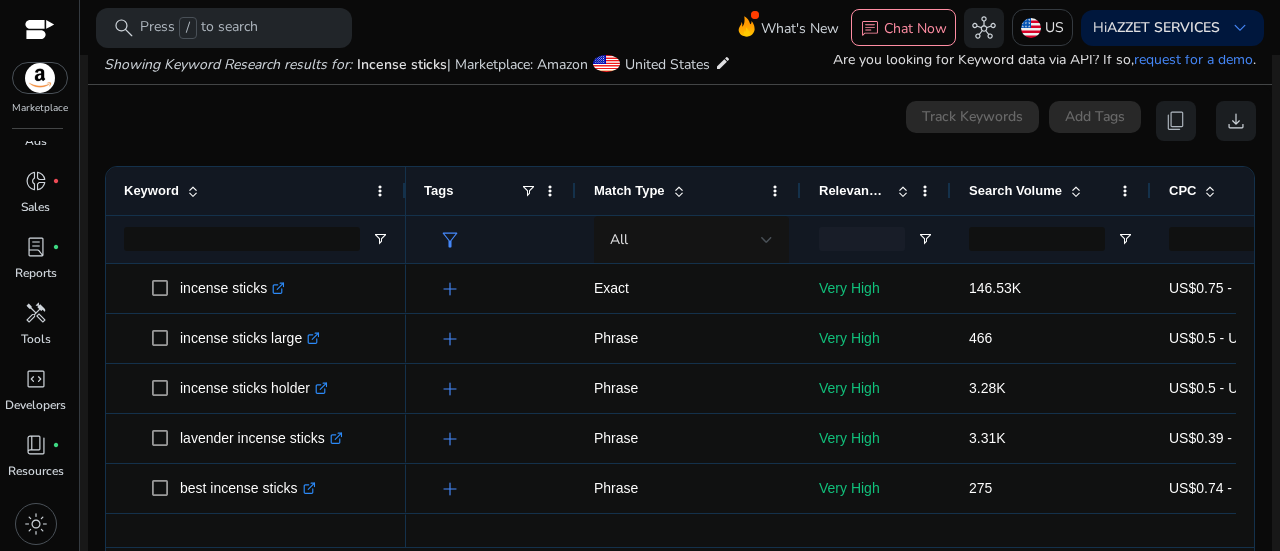 scroll, scrollTop: 238, scrollLeft: 0, axis: vertical 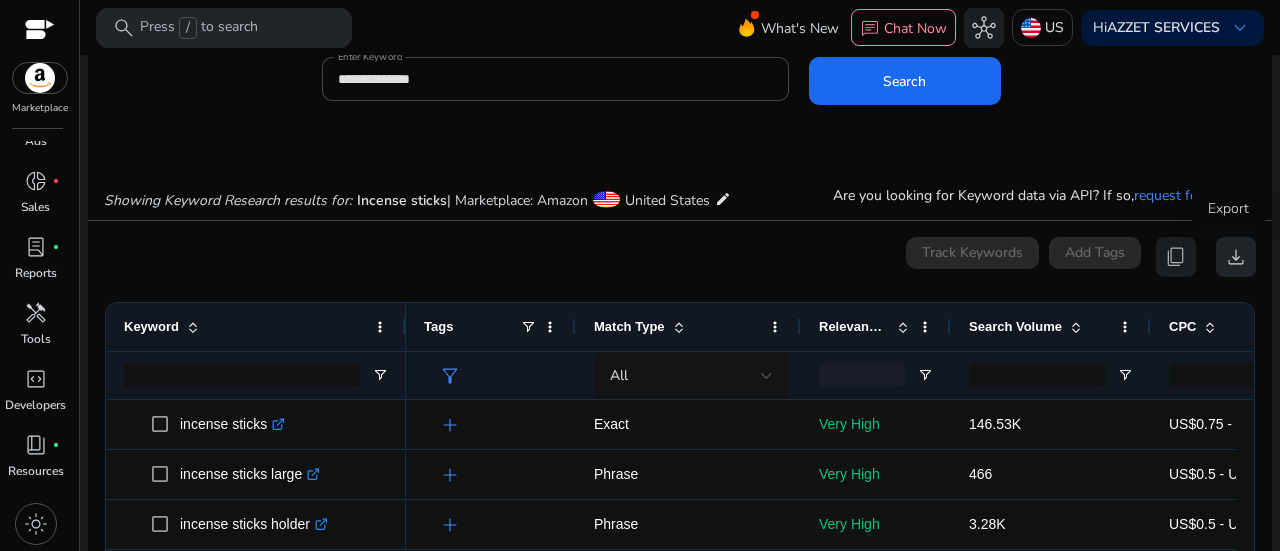 click on "download" 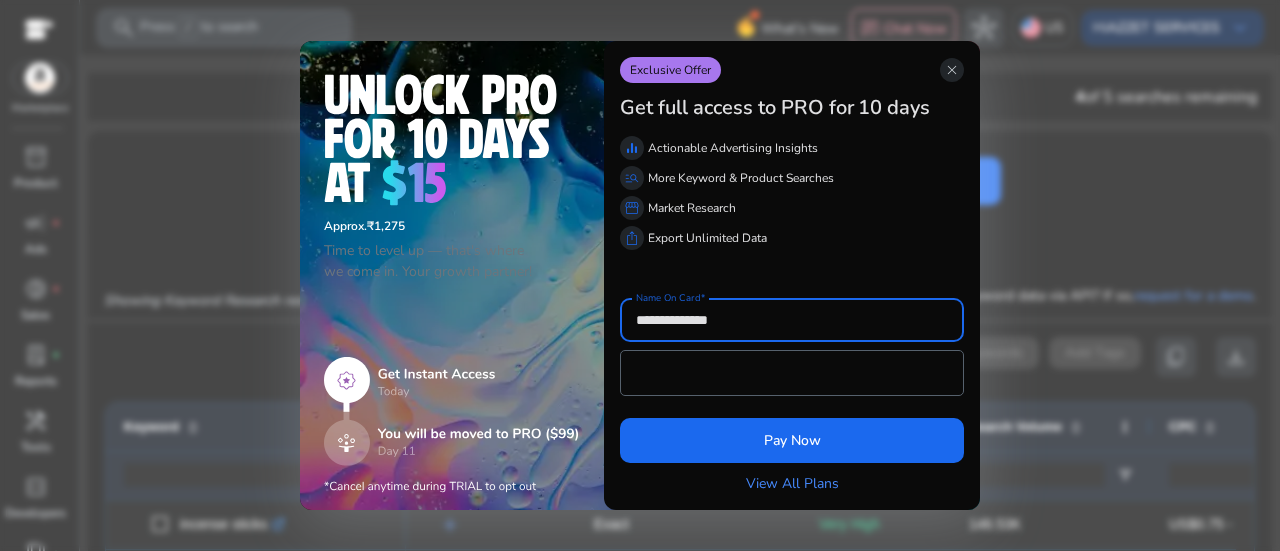 scroll, scrollTop: 0, scrollLeft: 0, axis: both 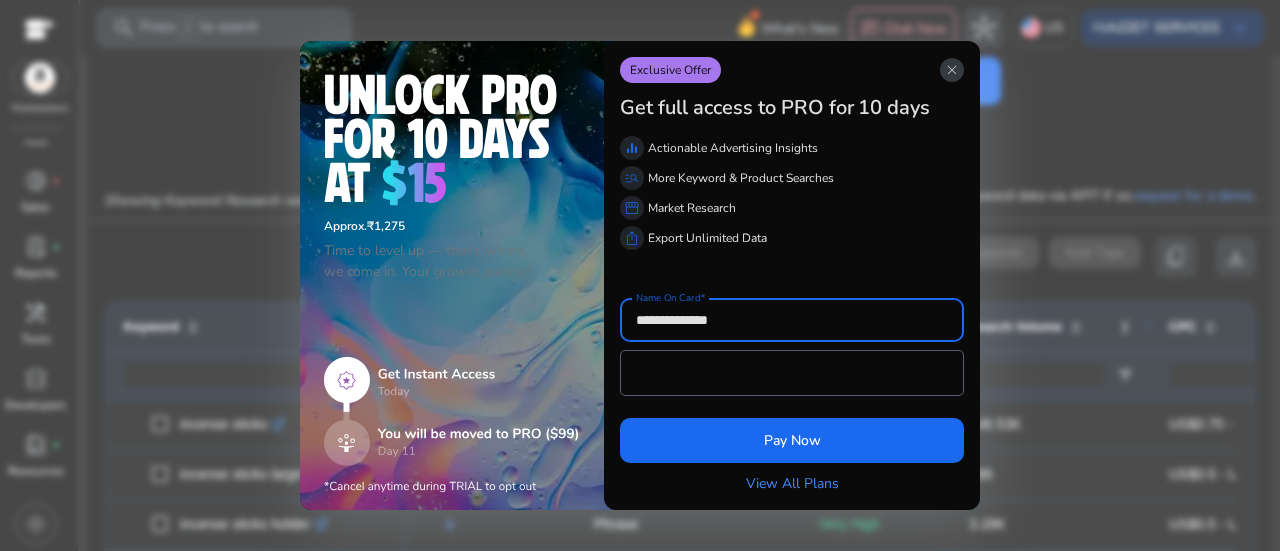 click on "close" at bounding box center [952, 70] 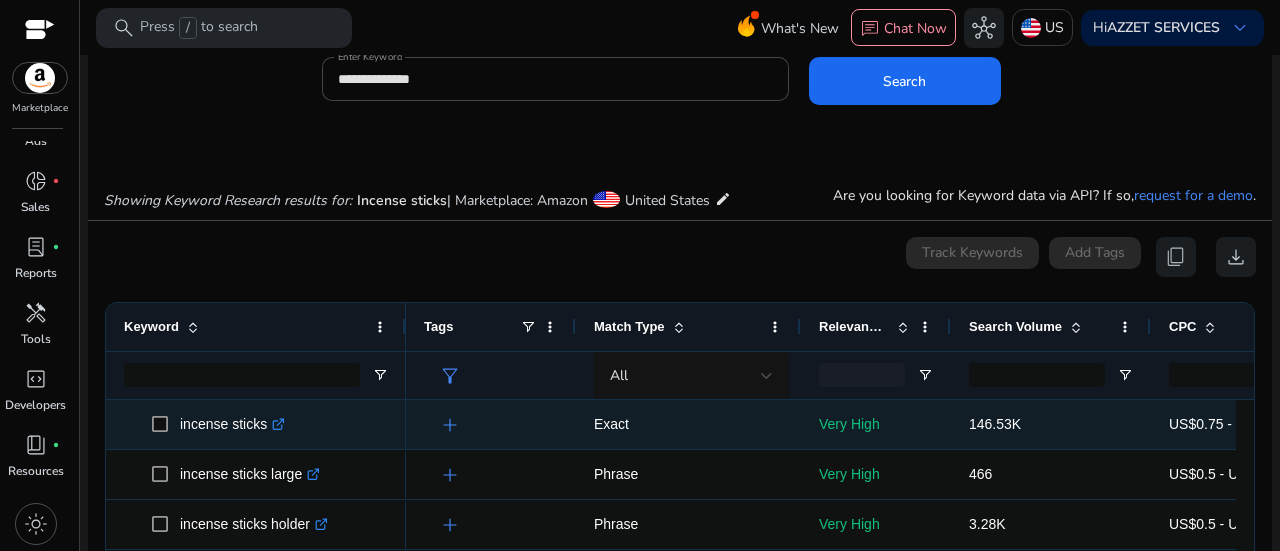 click on ".st0{fill:#2c8af8}" 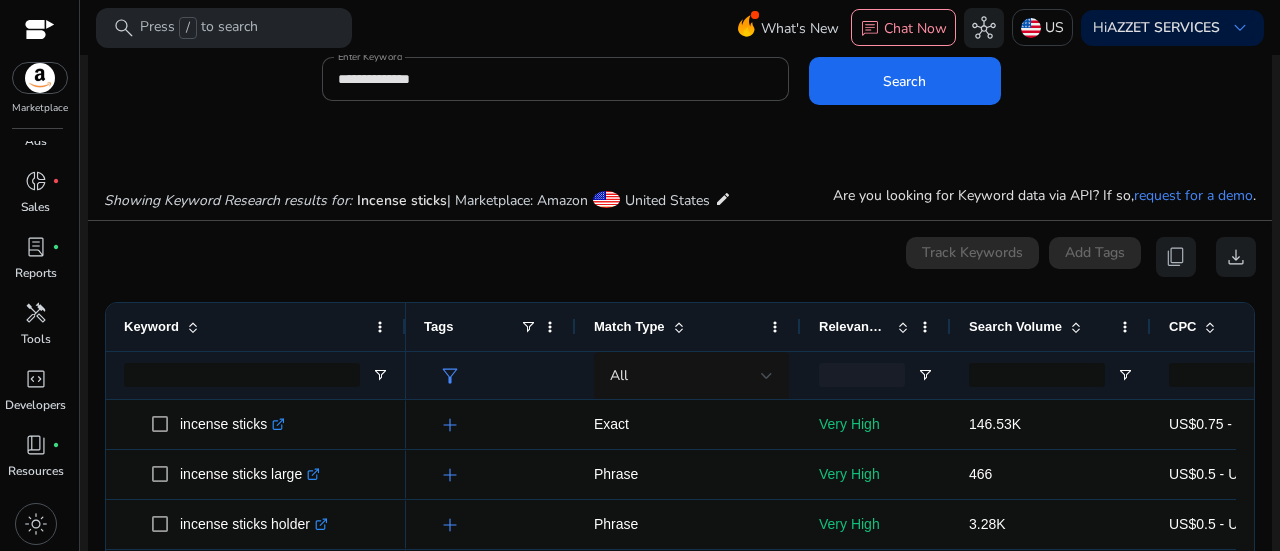 click on "content_copy" at bounding box center [1176, 257] 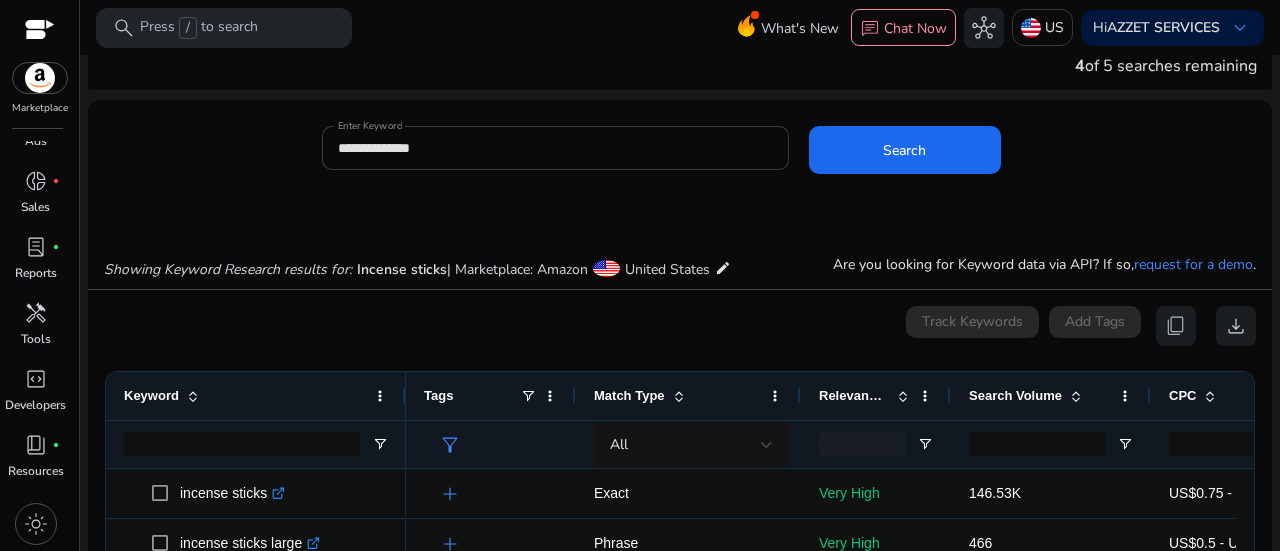 scroll, scrollTop: 0, scrollLeft: 0, axis: both 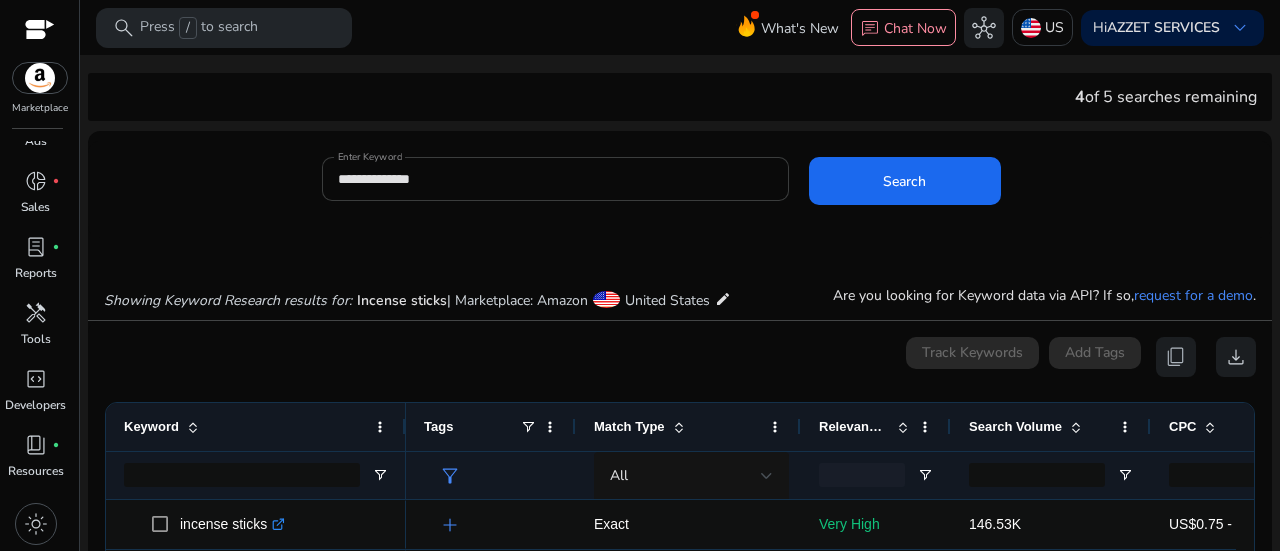 click on "**********" at bounding box center [555, 179] 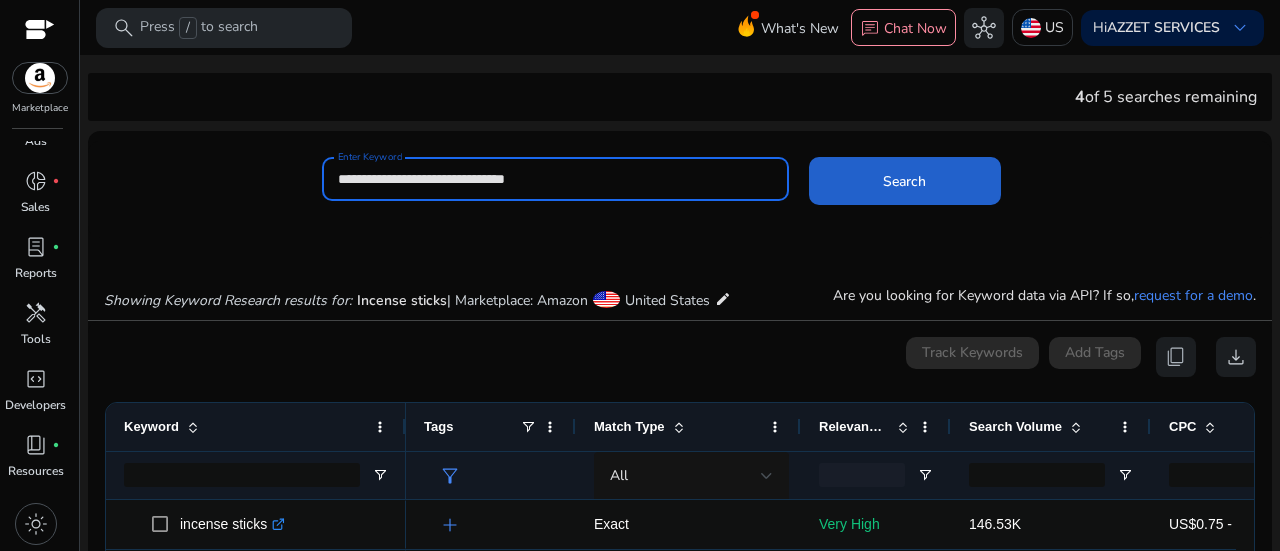 click on "Search" 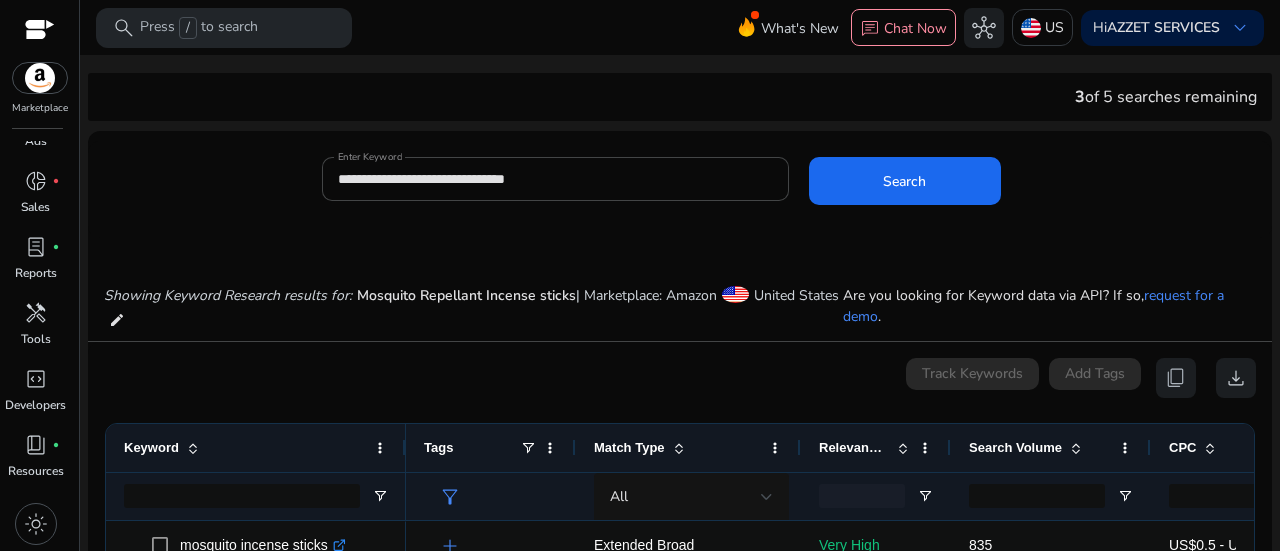 scroll, scrollTop: 327, scrollLeft: 0, axis: vertical 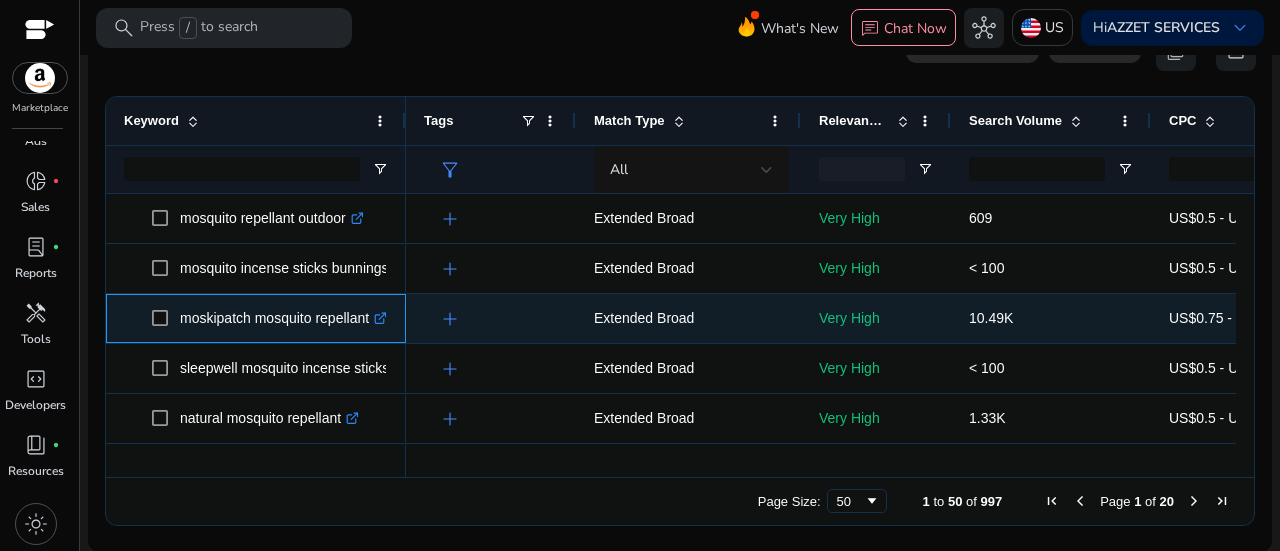 click on ".st0{fill:#2c8af8}" 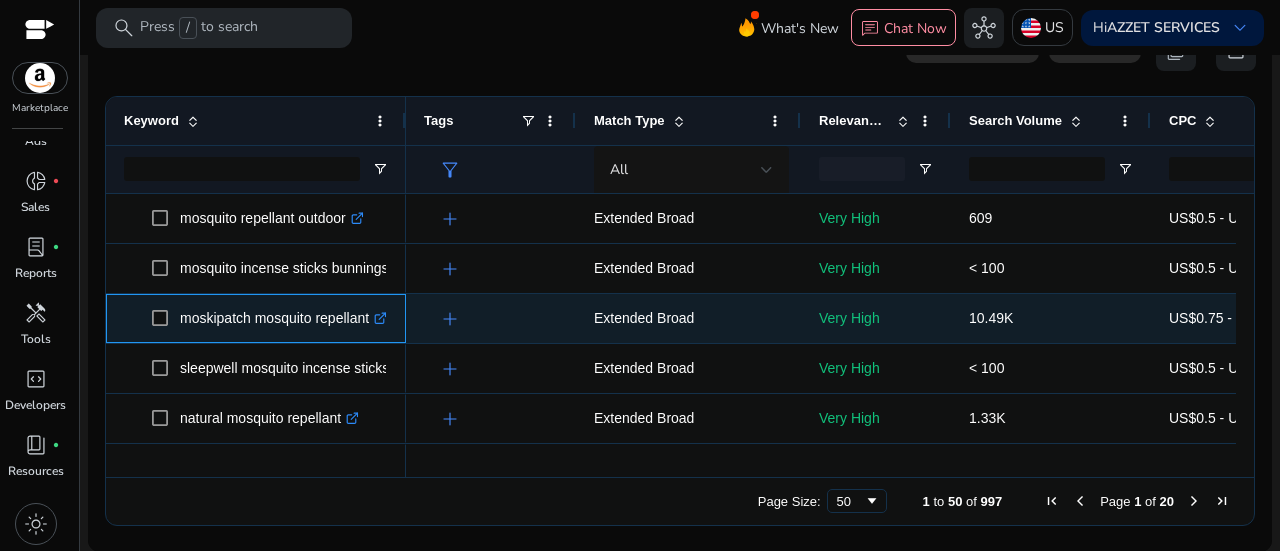 scroll, scrollTop: 588, scrollLeft: 0, axis: vertical 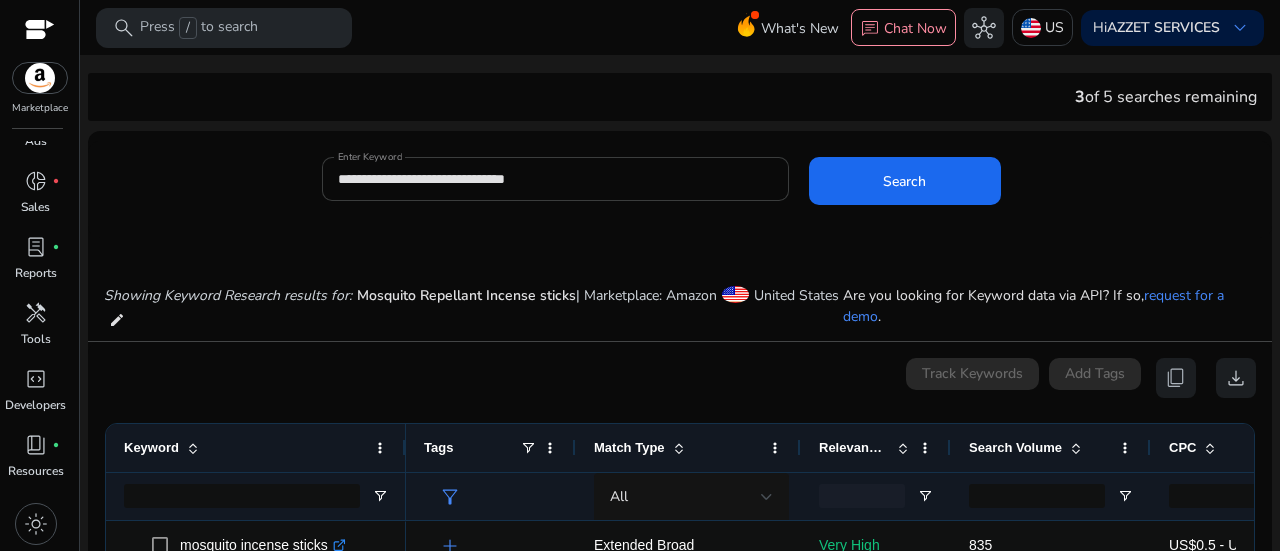 click on "**********" at bounding box center (555, 179) 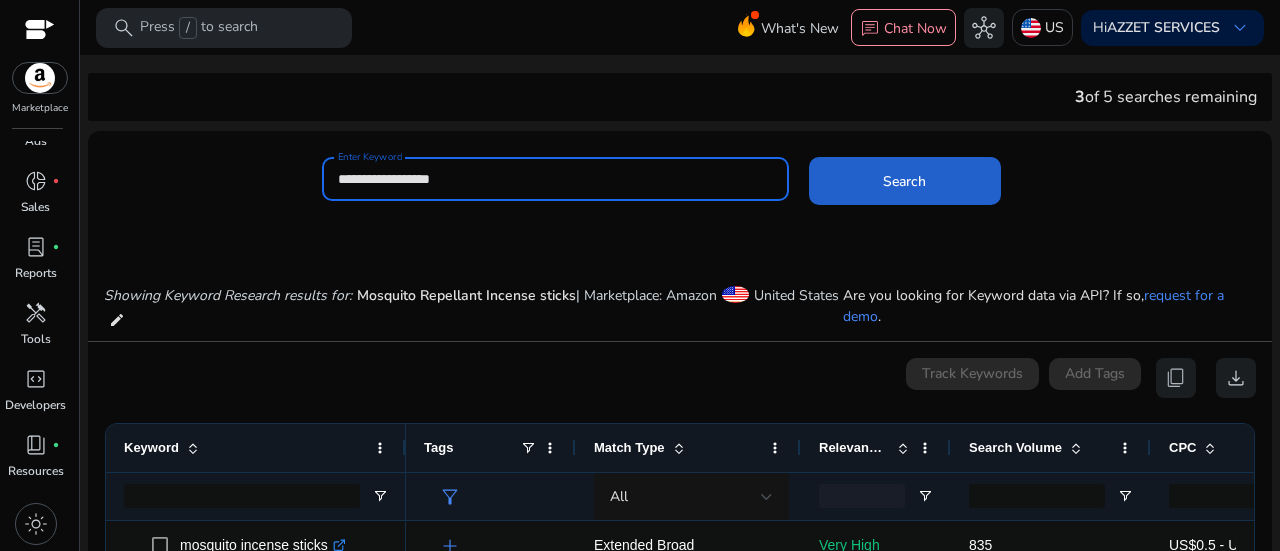 click on "Search" 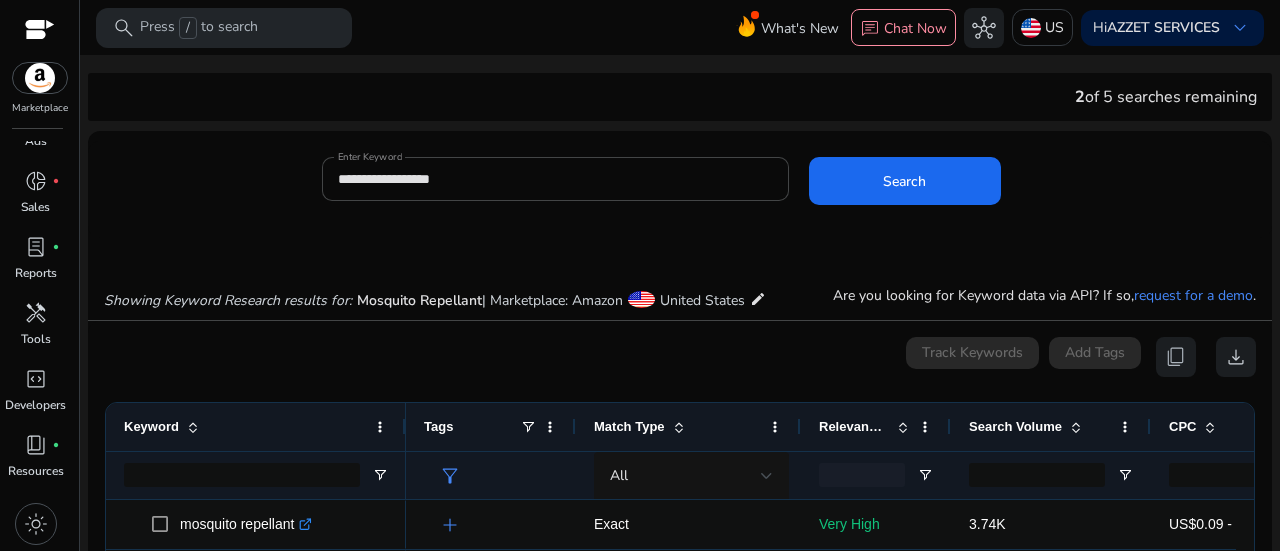 scroll, scrollTop: 200, scrollLeft: 0, axis: vertical 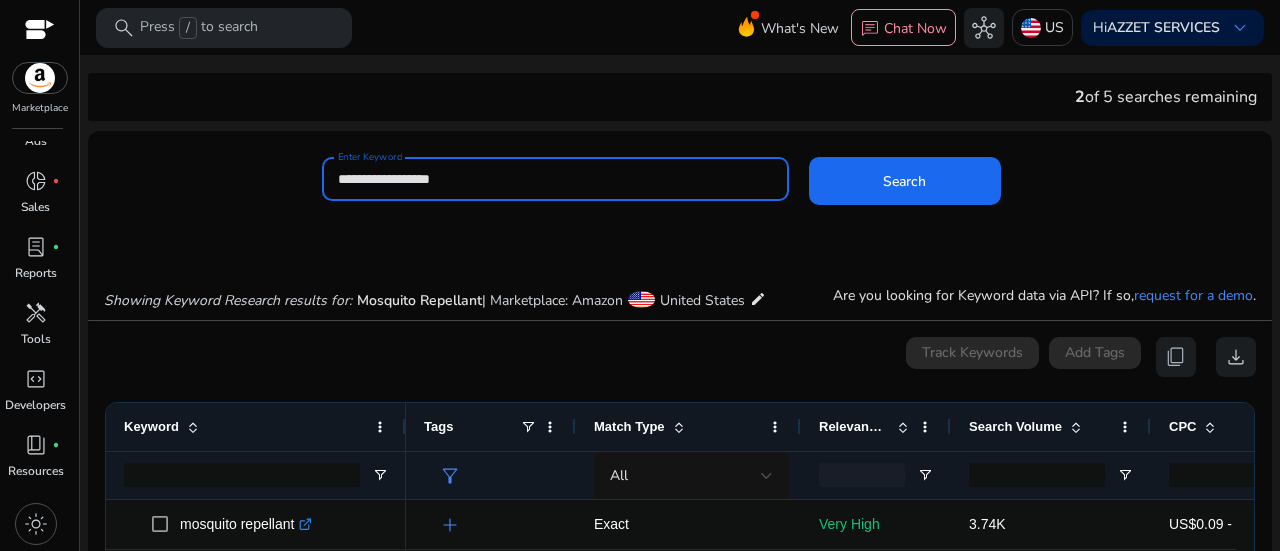 click on "**********" at bounding box center [555, 179] 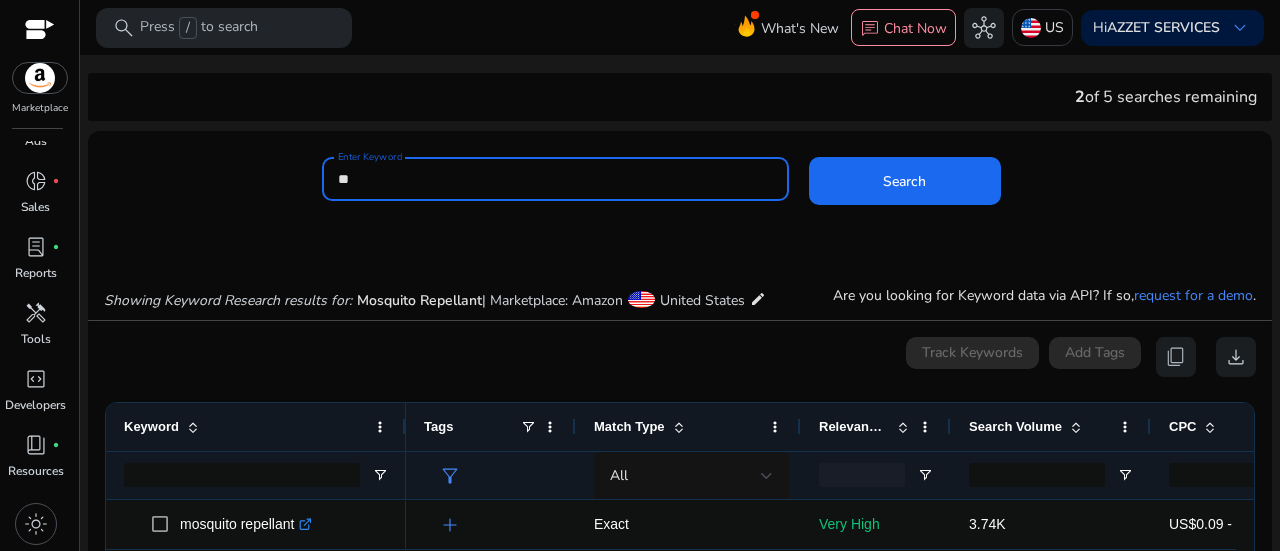 type on "*" 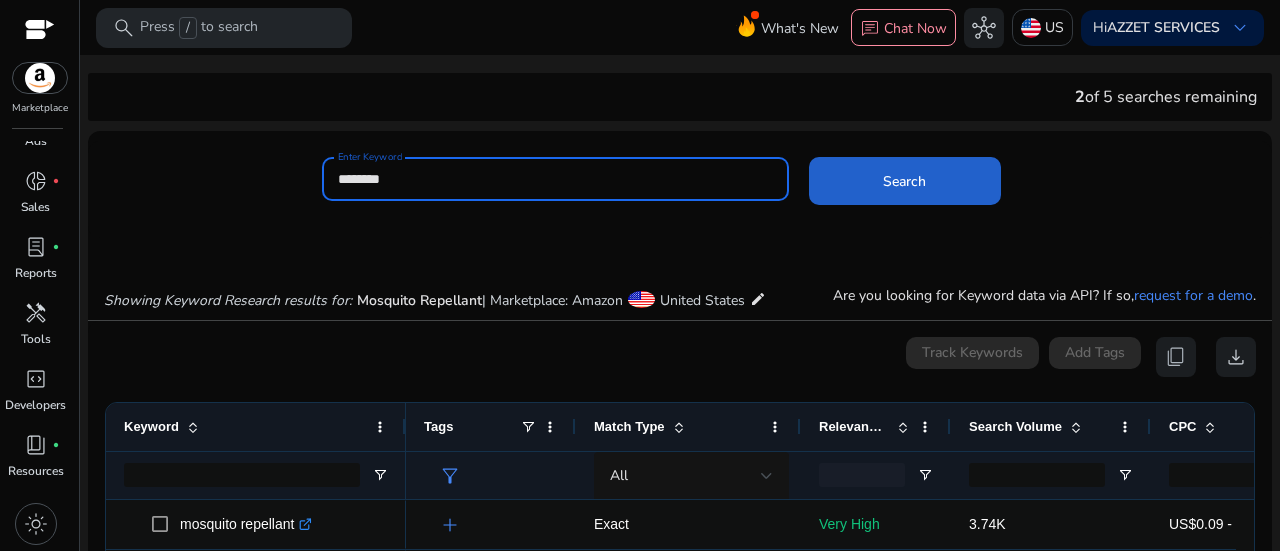 type on "********" 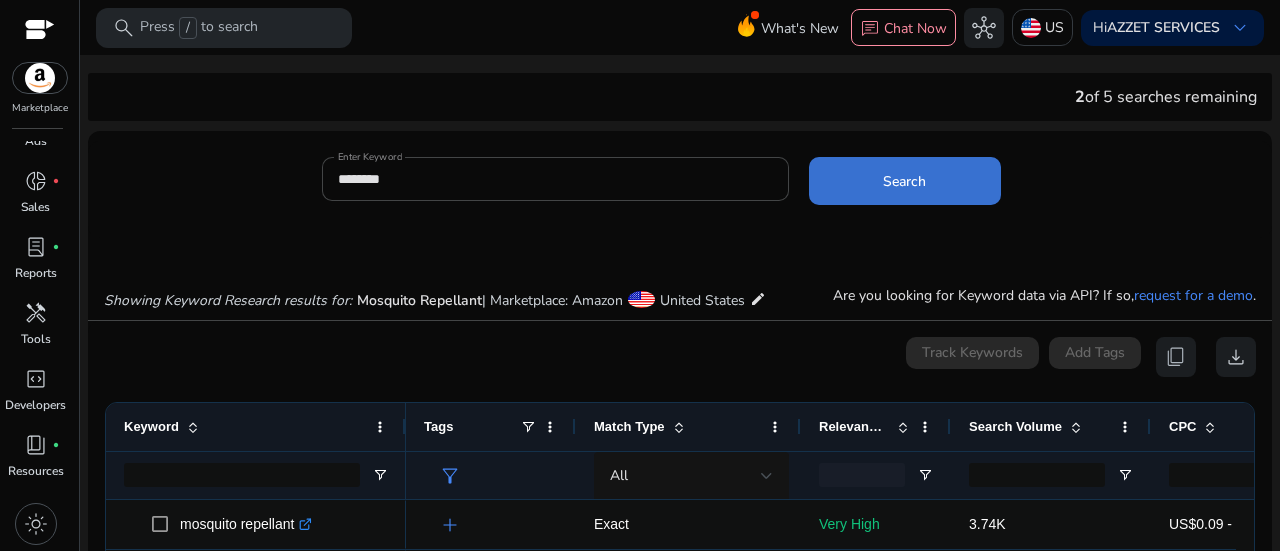 click on "Search" 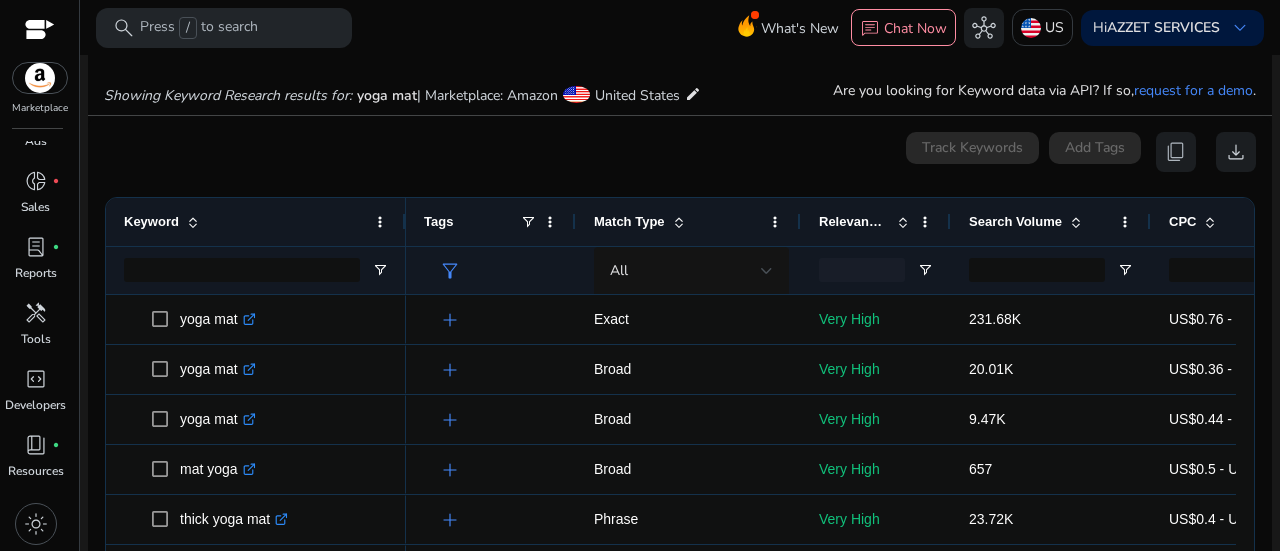 scroll, scrollTop: 238, scrollLeft: 0, axis: vertical 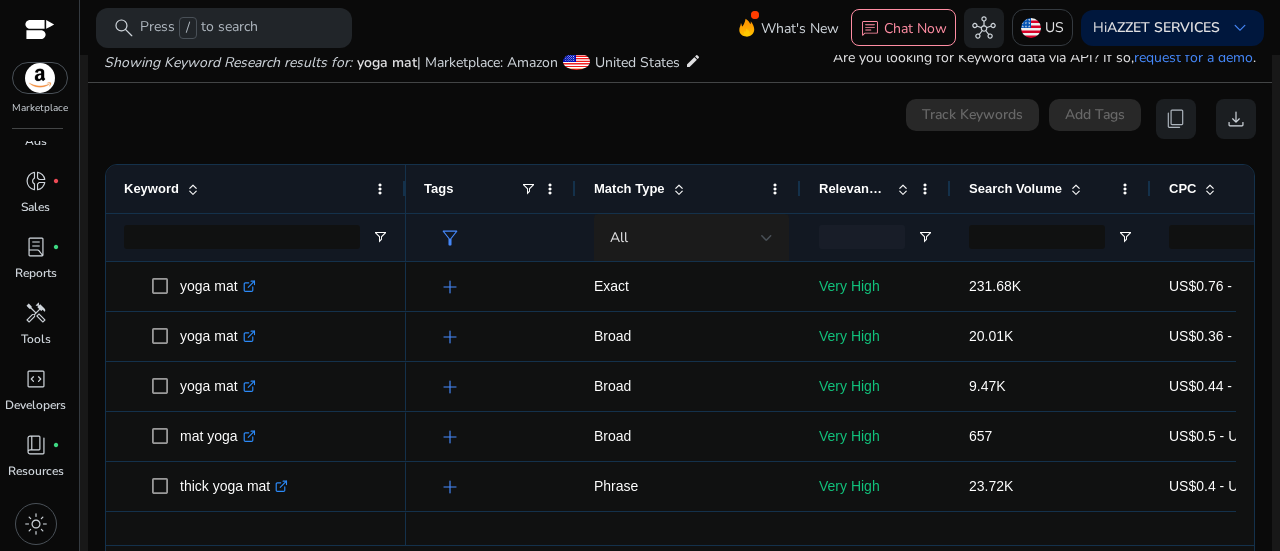 click on "All" at bounding box center [685, 238] 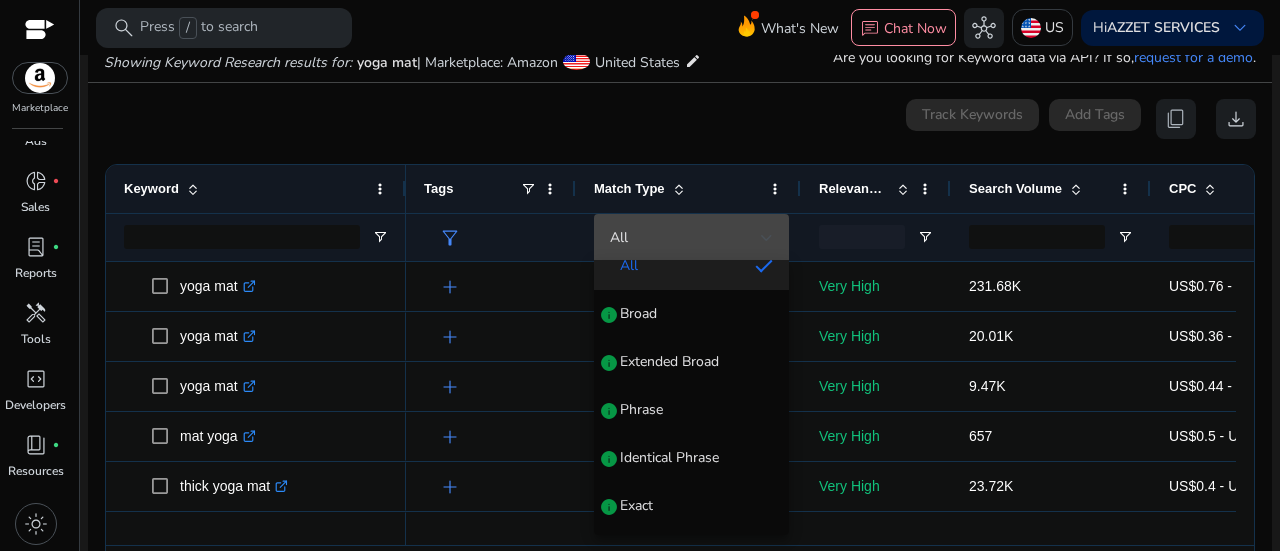 scroll, scrollTop: 0, scrollLeft: 0, axis: both 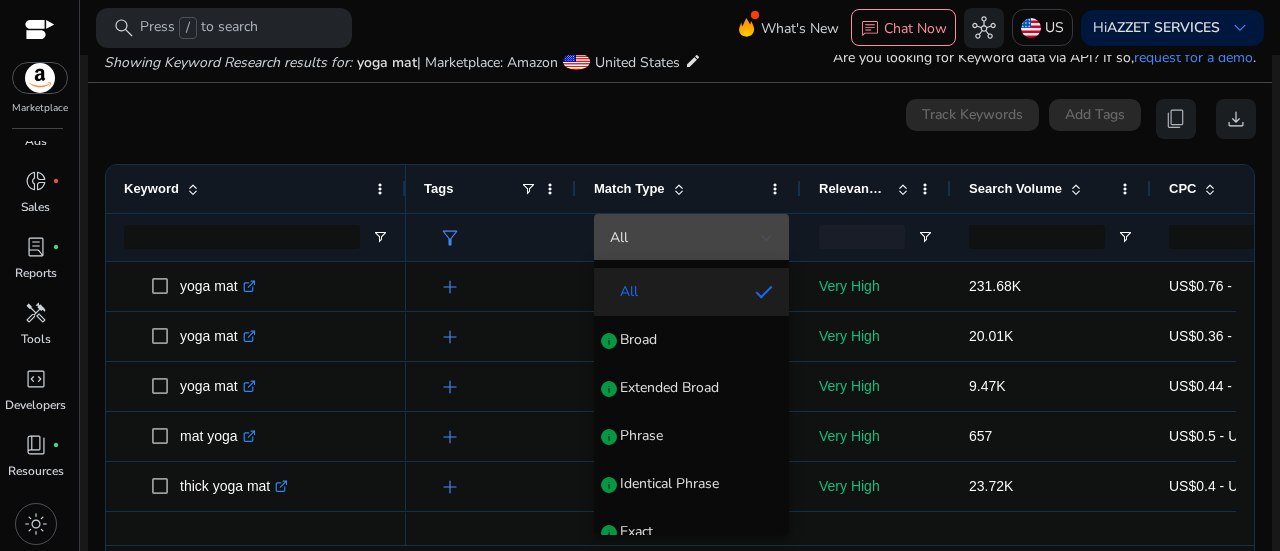 click at bounding box center (640, 275) 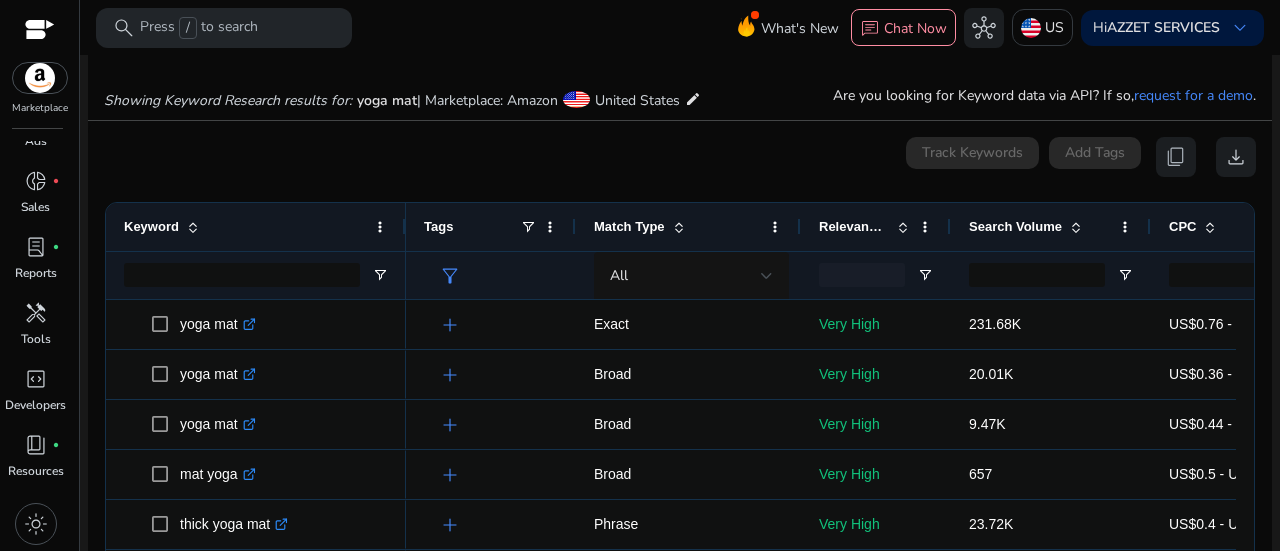 scroll, scrollTop: 300, scrollLeft: 0, axis: vertical 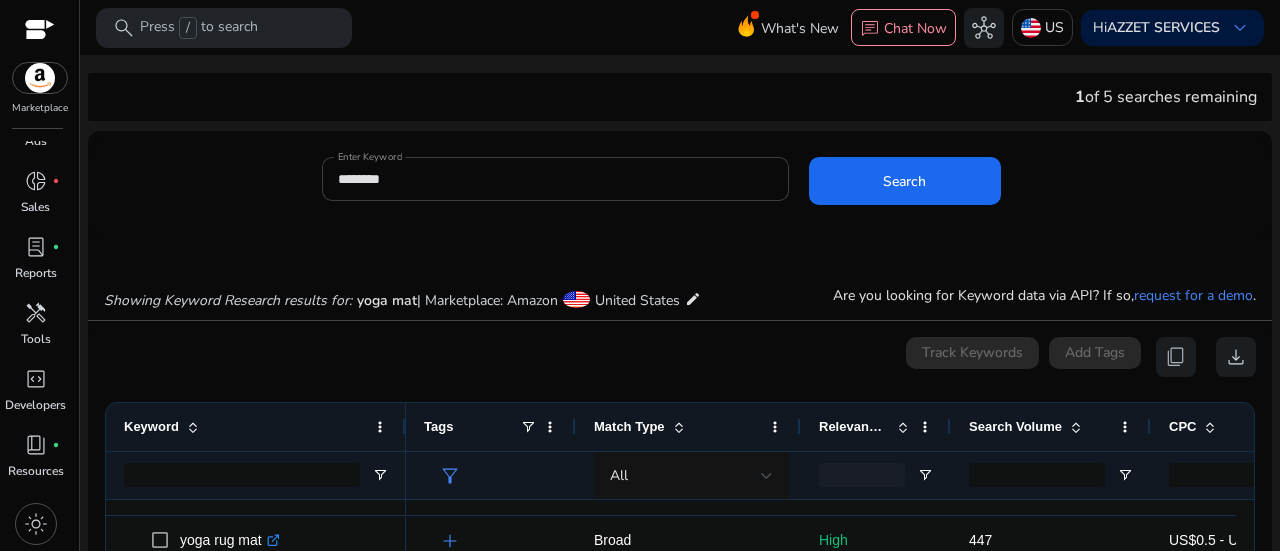 click on "********" at bounding box center [555, 179] 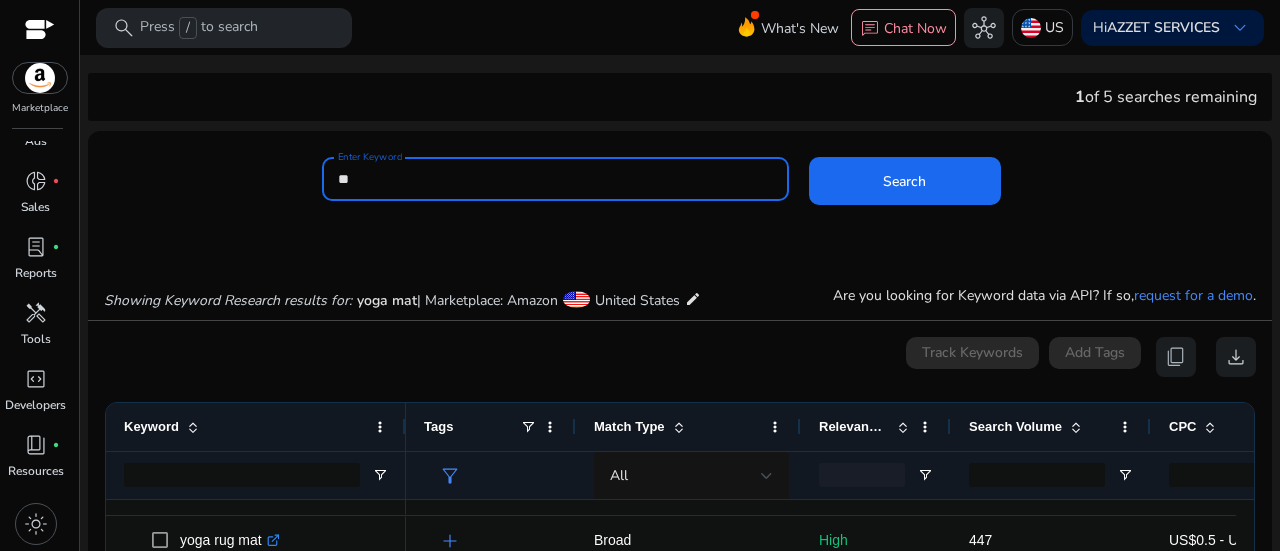 type on "*" 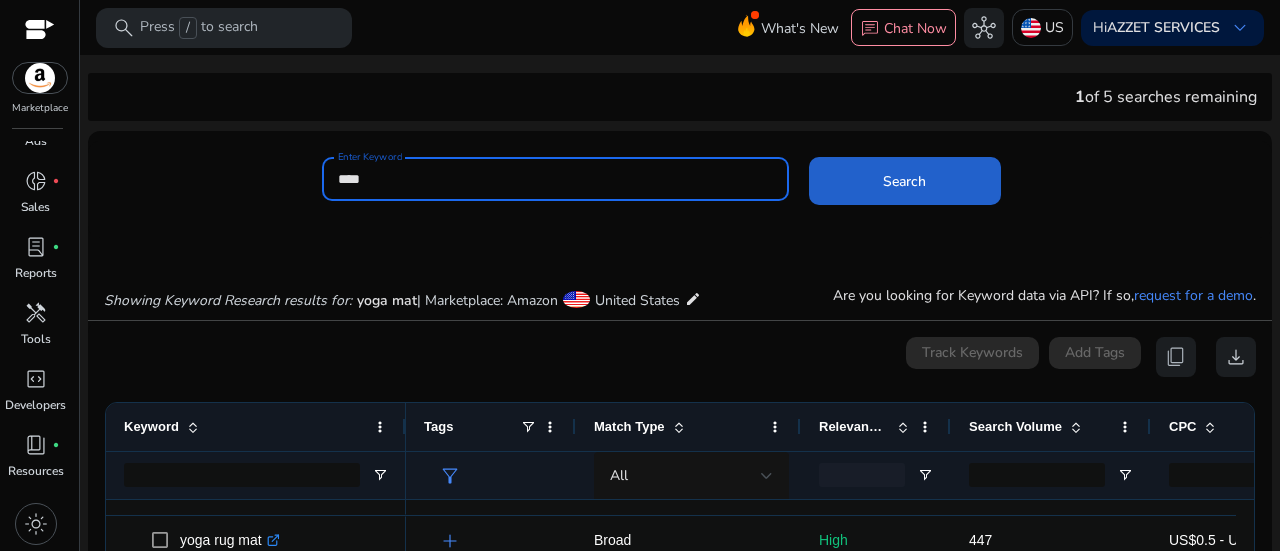 type on "****" 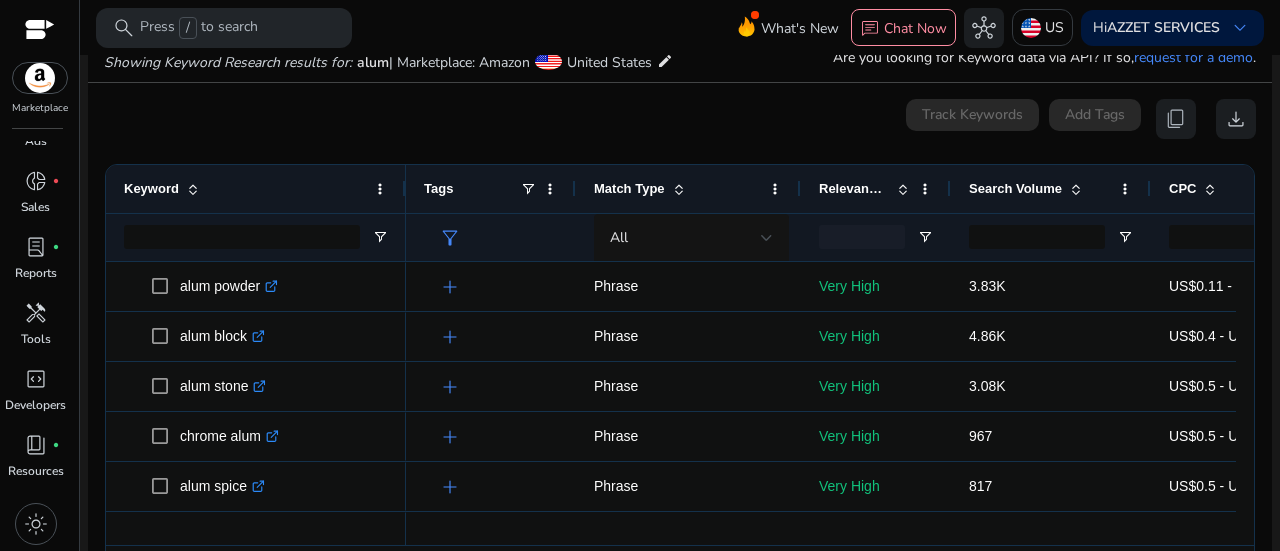 scroll, scrollTop: 238, scrollLeft: 0, axis: vertical 